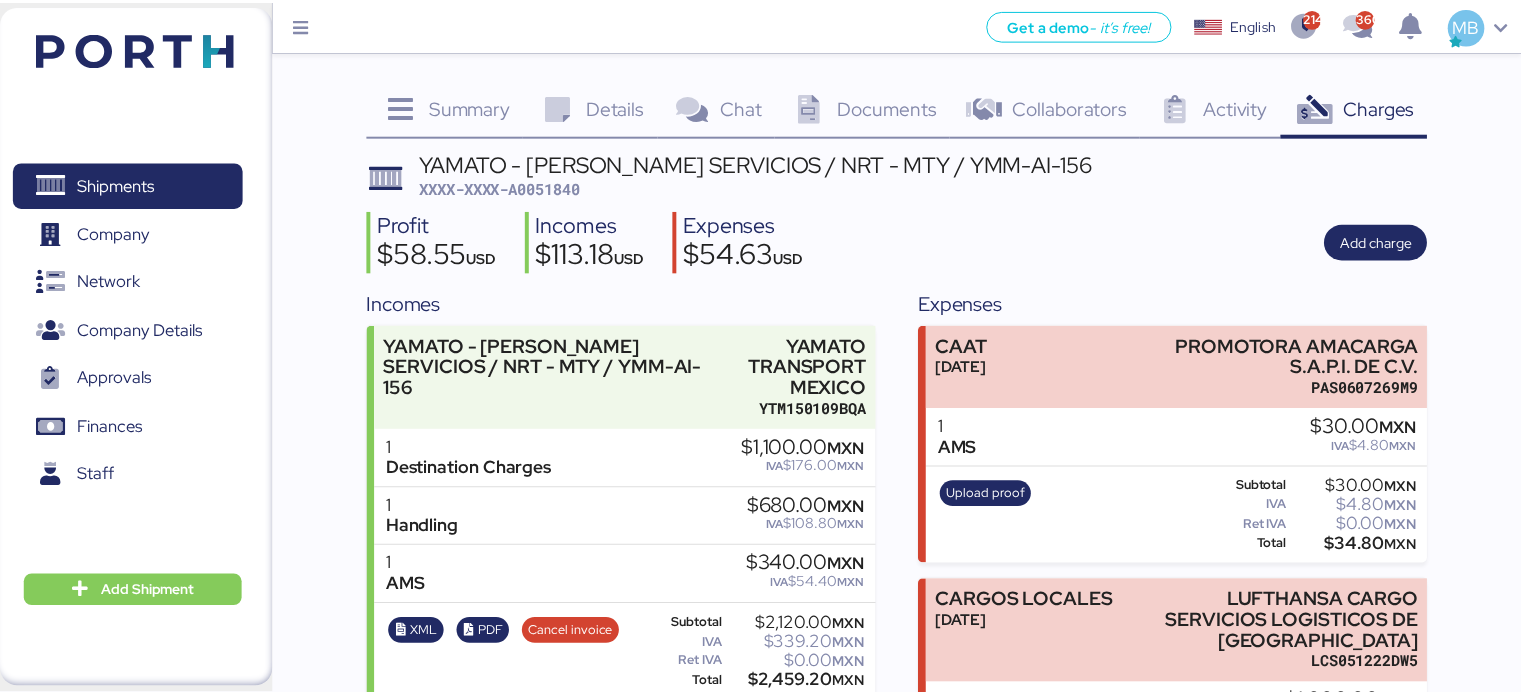 scroll, scrollTop: 0, scrollLeft: 0, axis: both 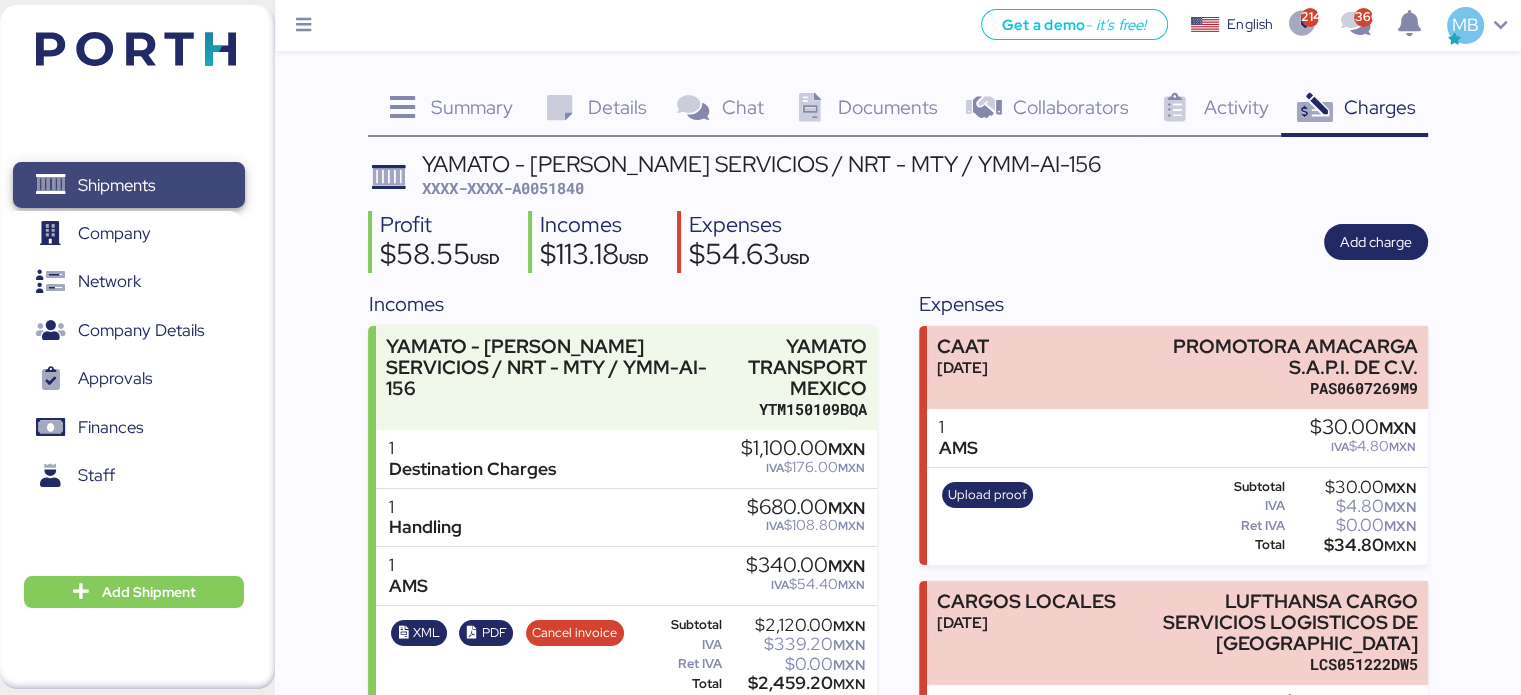 click on "Shipments" at bounding box center [116, 185] 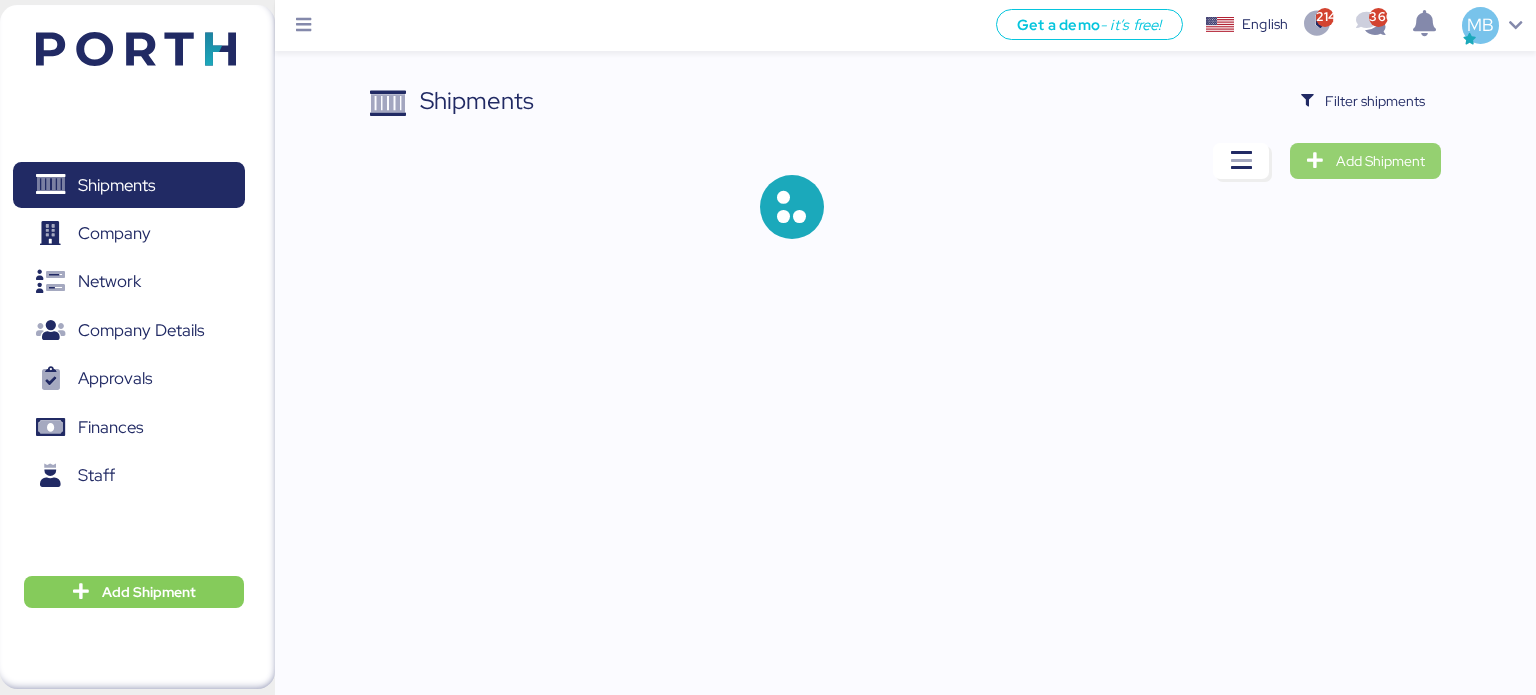 click on "Add Shipment" at bounding box center (1380, 161) 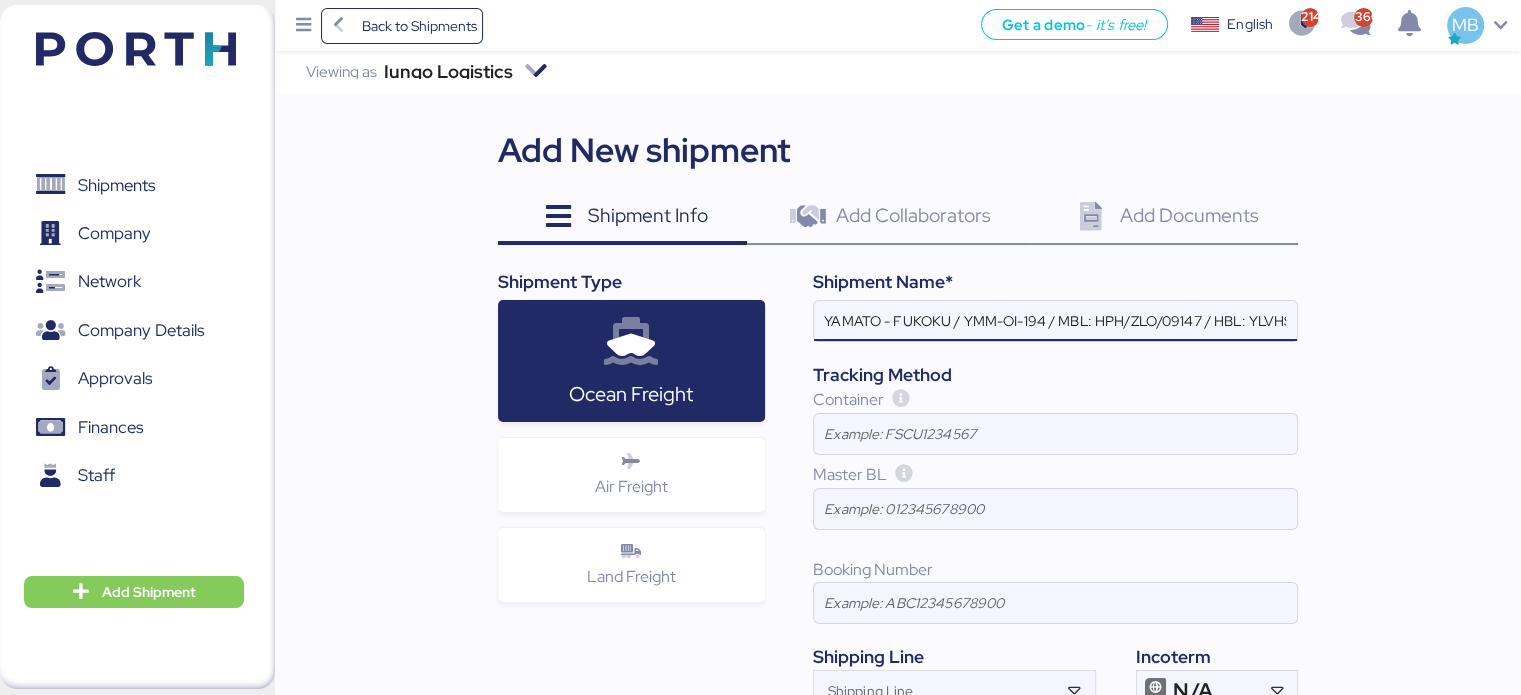 scroll, scrollTop: 0, scrollLeft: 101, axis: horizontal 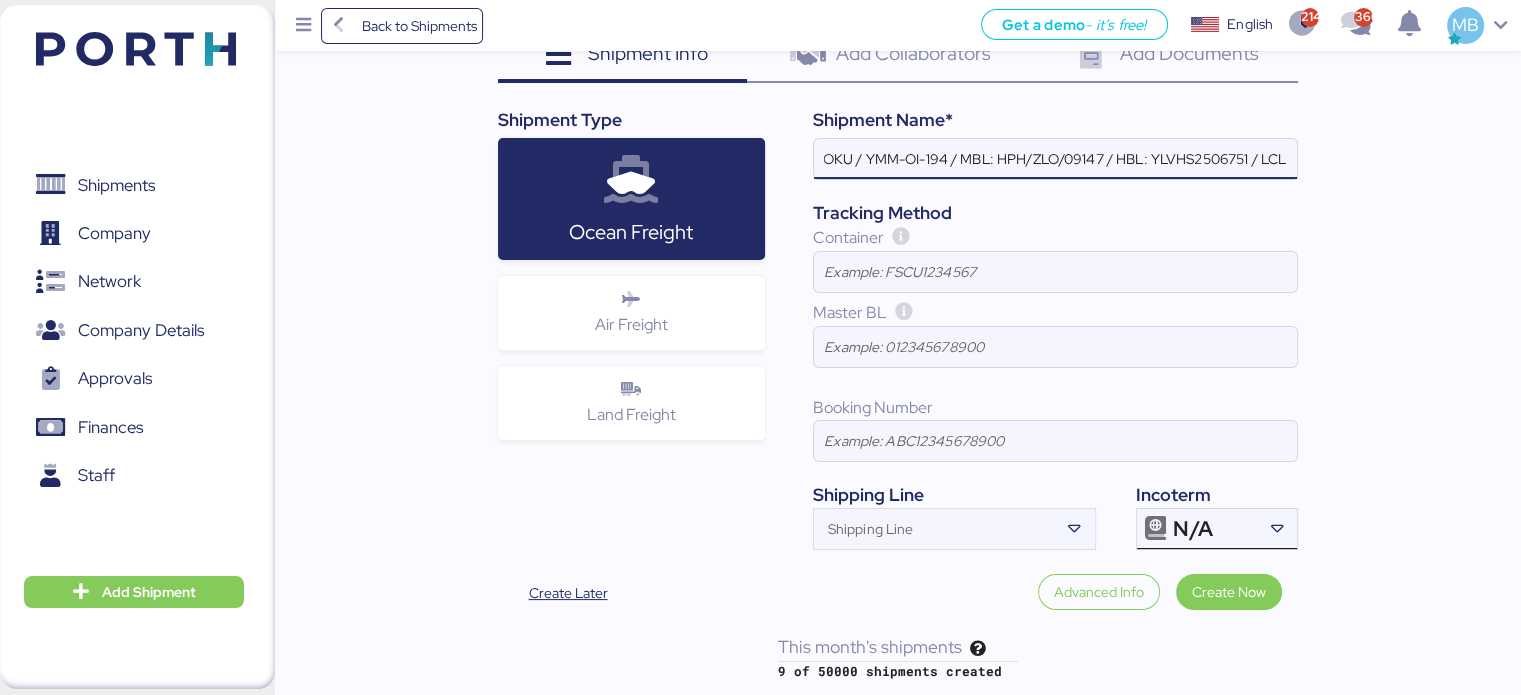 type on "YAMATO - FUKOKU / YMM-OI-194 / MBL: HPH/ZLO/09147 / HBL: YLVHS2506751 / LCL" 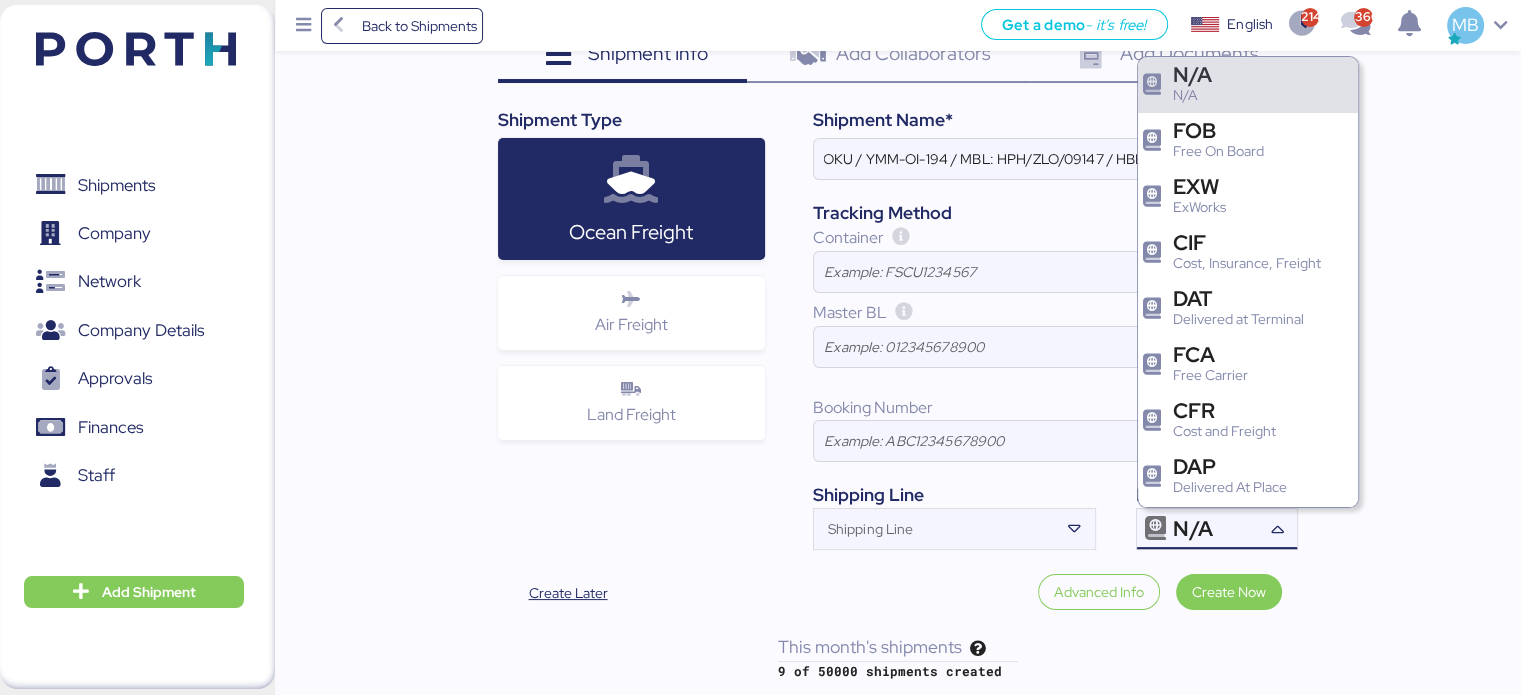 scroll, scrollTop: 0, scrollLeft: 0, axis: both 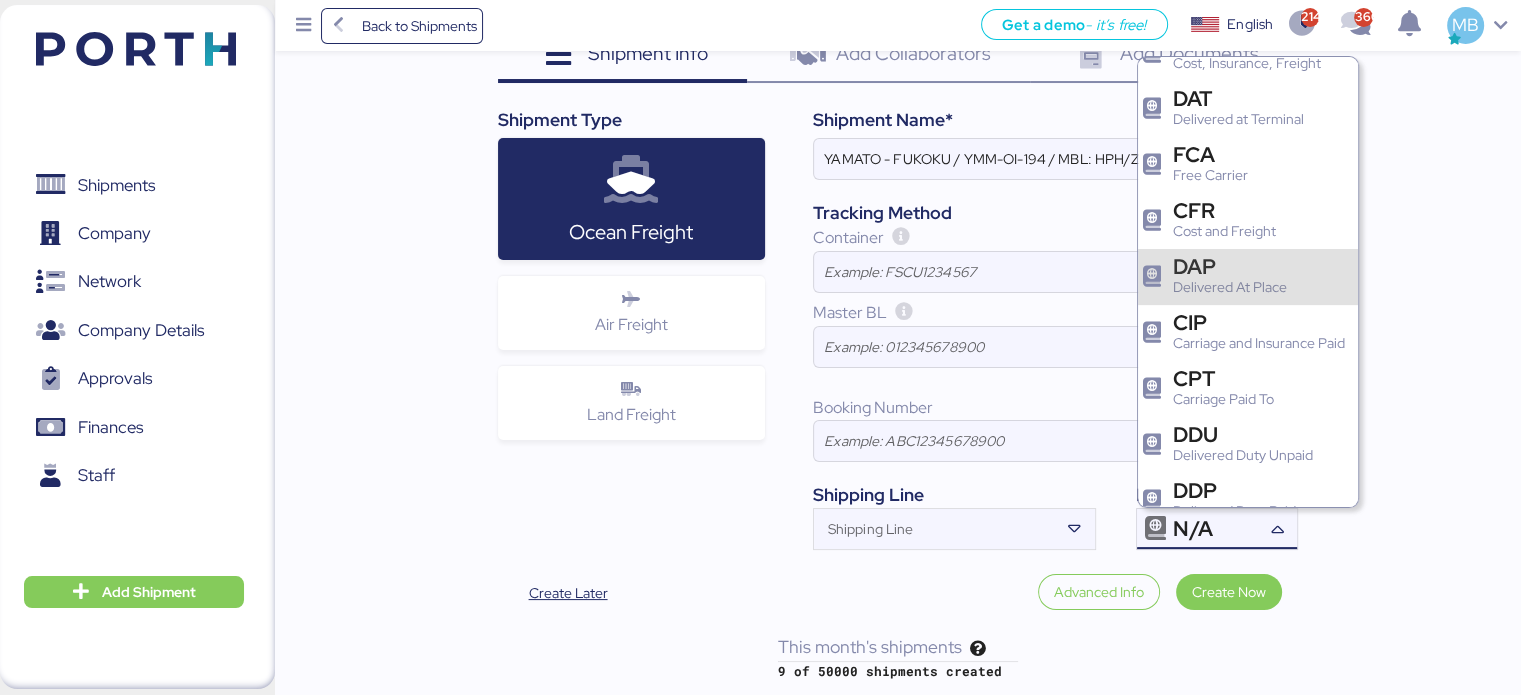click on "DAP" at bounding box center (1230, 266) 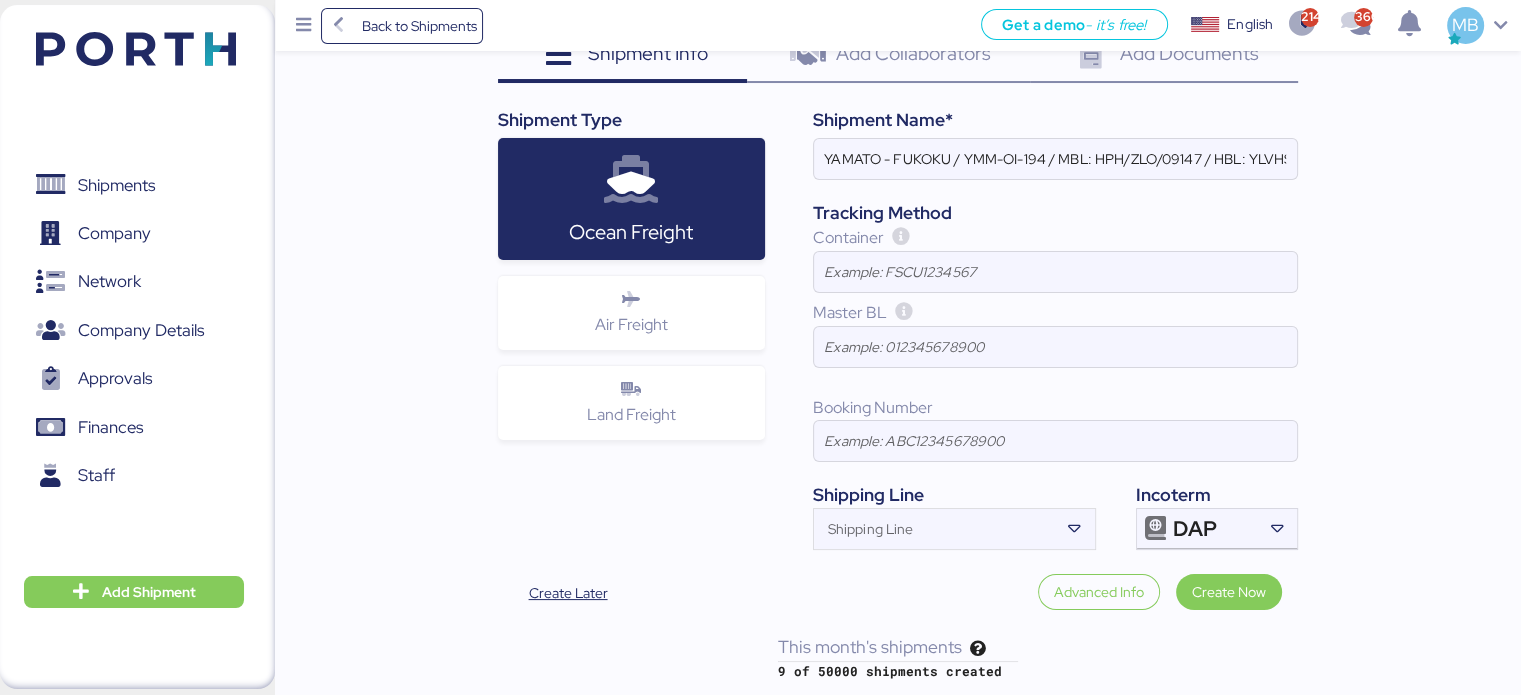 click at bounding box center [1055, 302] 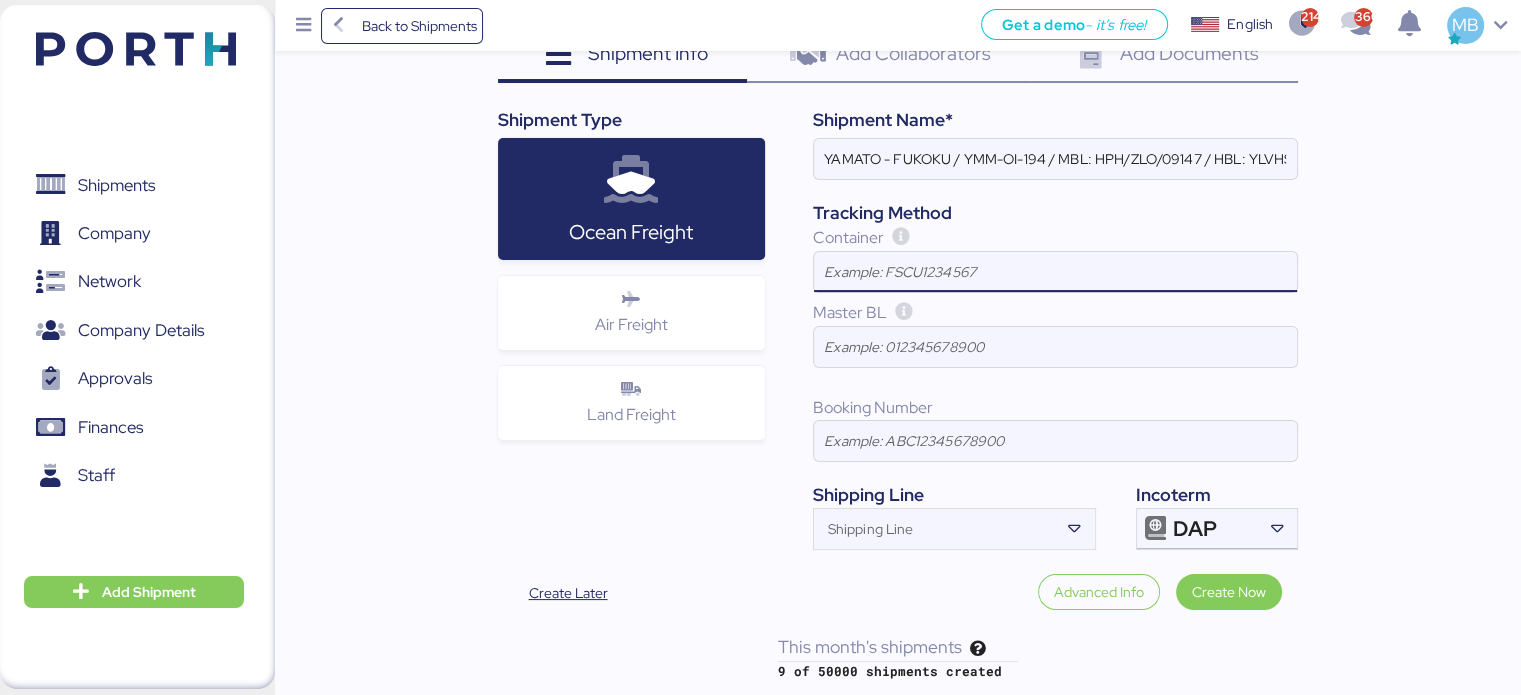 click at bounding box center [1055, 272] 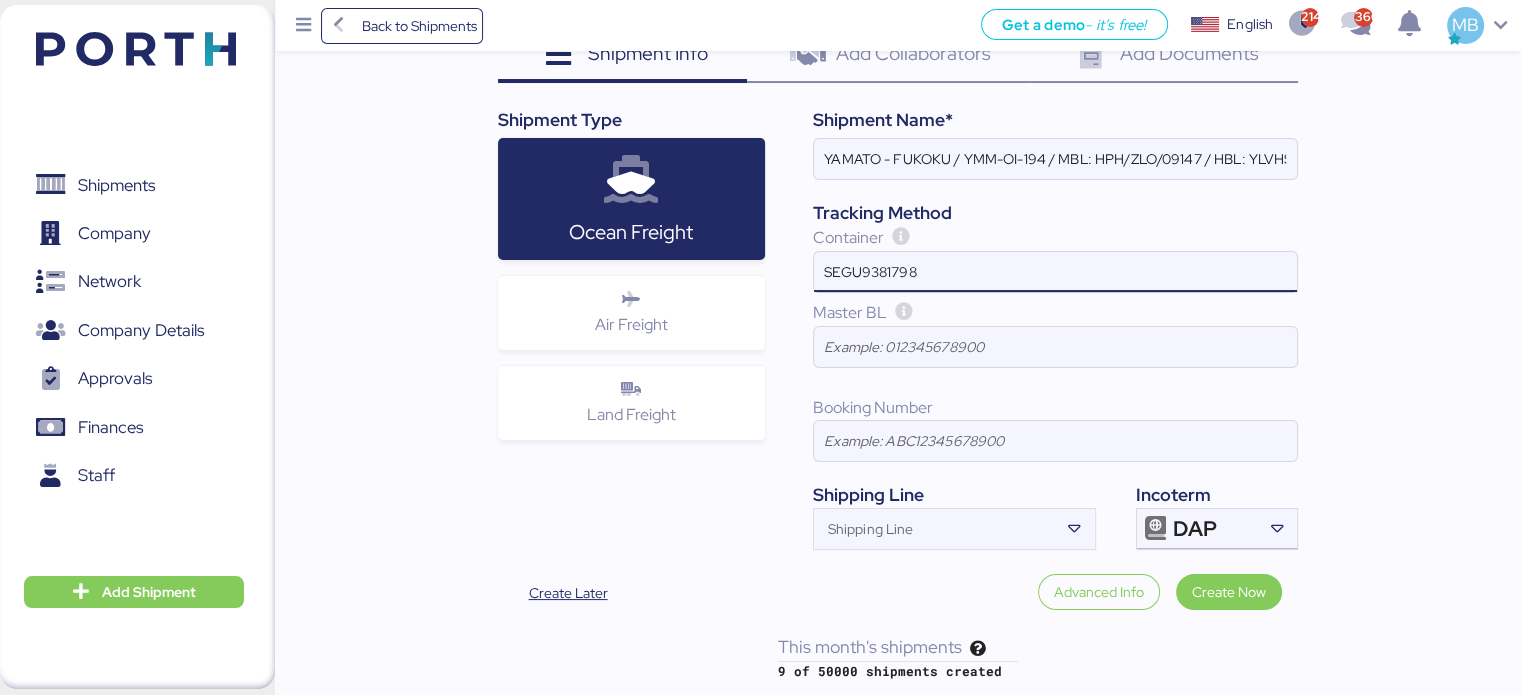 type on "SEGU9381798" 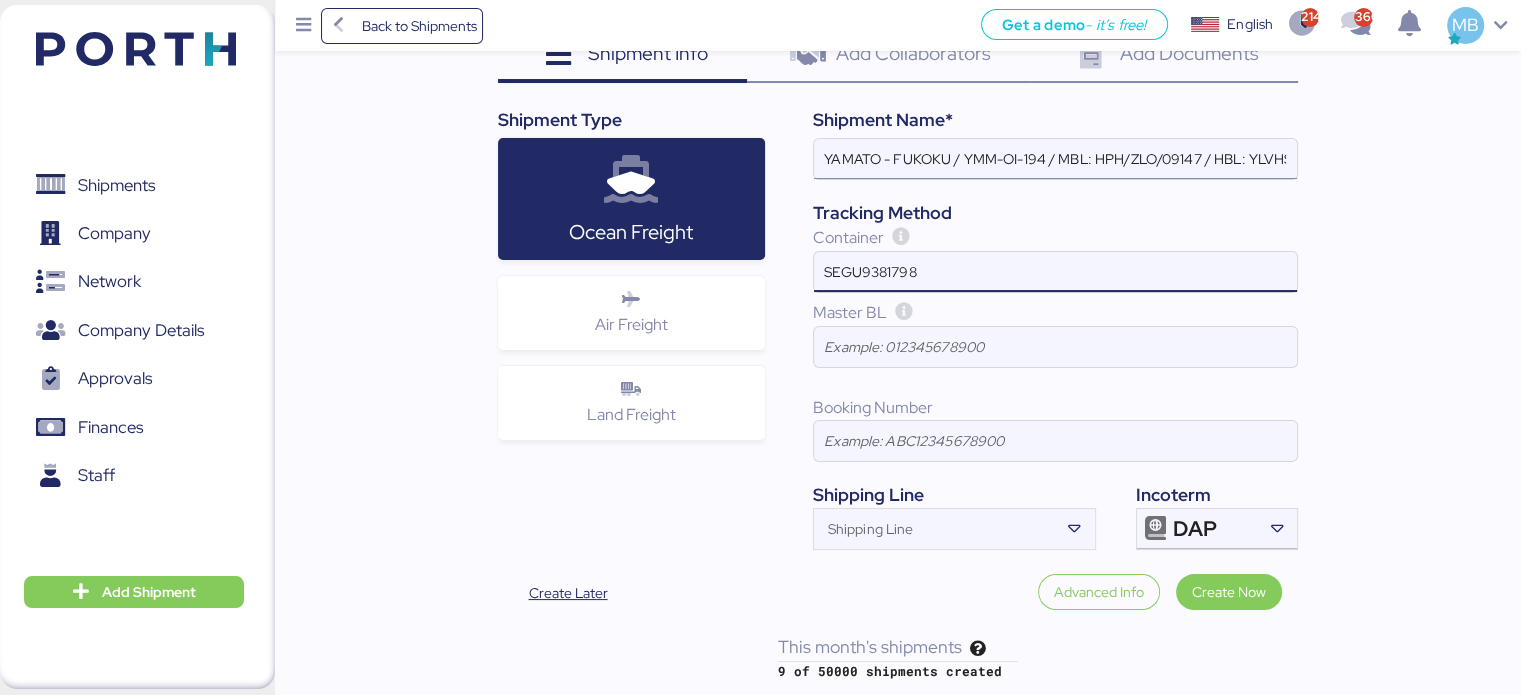 click on "YAMATO - FUKOKU / YMM-OI-194 / MBL: HPH/ZLO/09147 / HBL: YLVHS2506751 / LCL" at bounding box center (1055, 159) 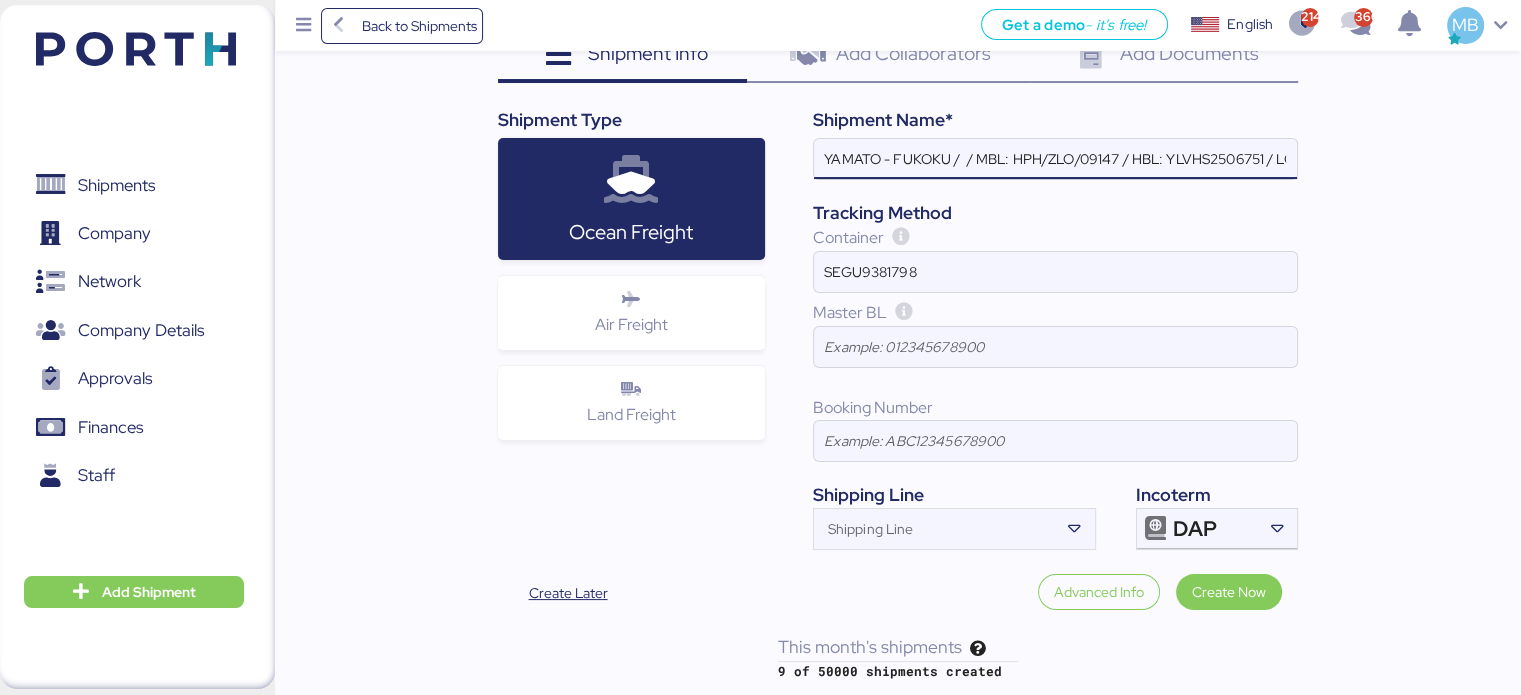 paste on "YMM-OI-197" 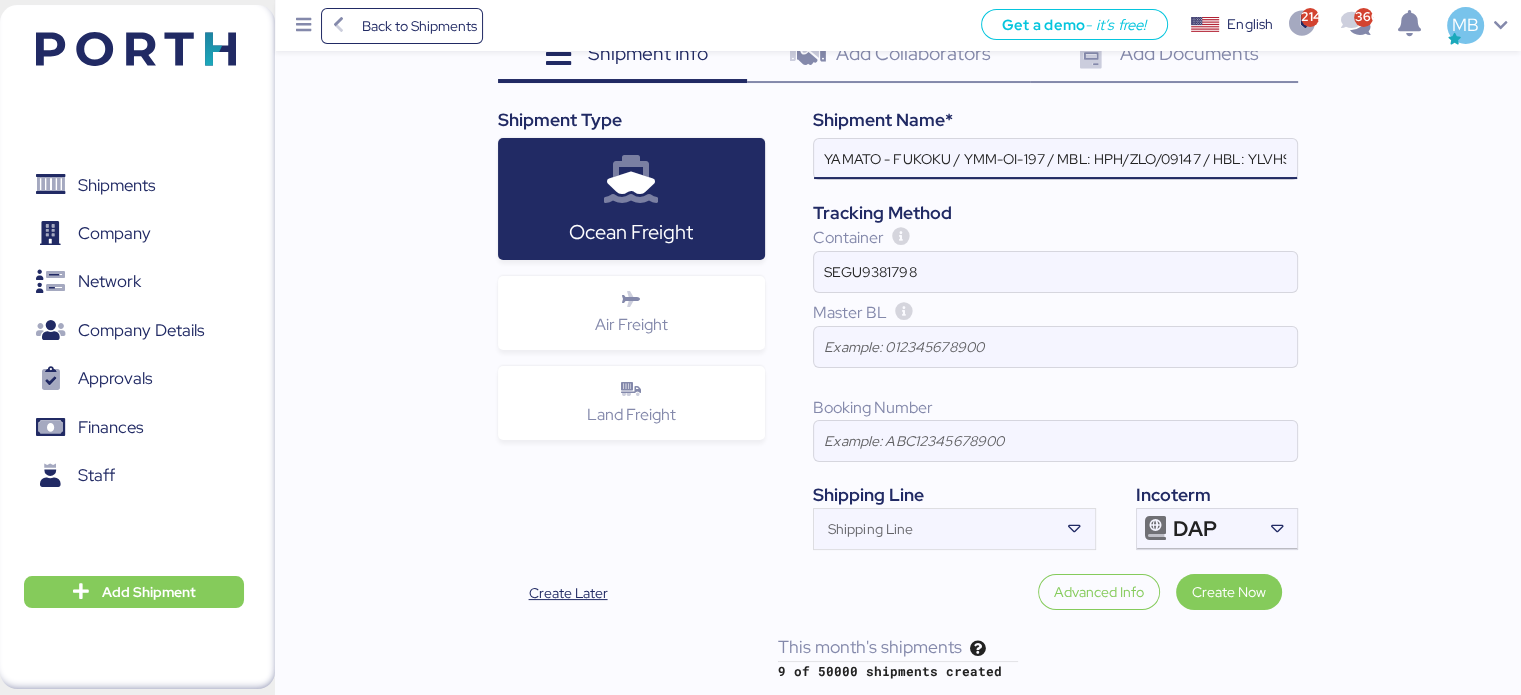 click on "YAMATO - FUKOKU / YMM-OI-197 / MBL: HPH/ZLO/09147 / HBL: YLVHS2506751 / LCL" at bounding box center [1055, 159] 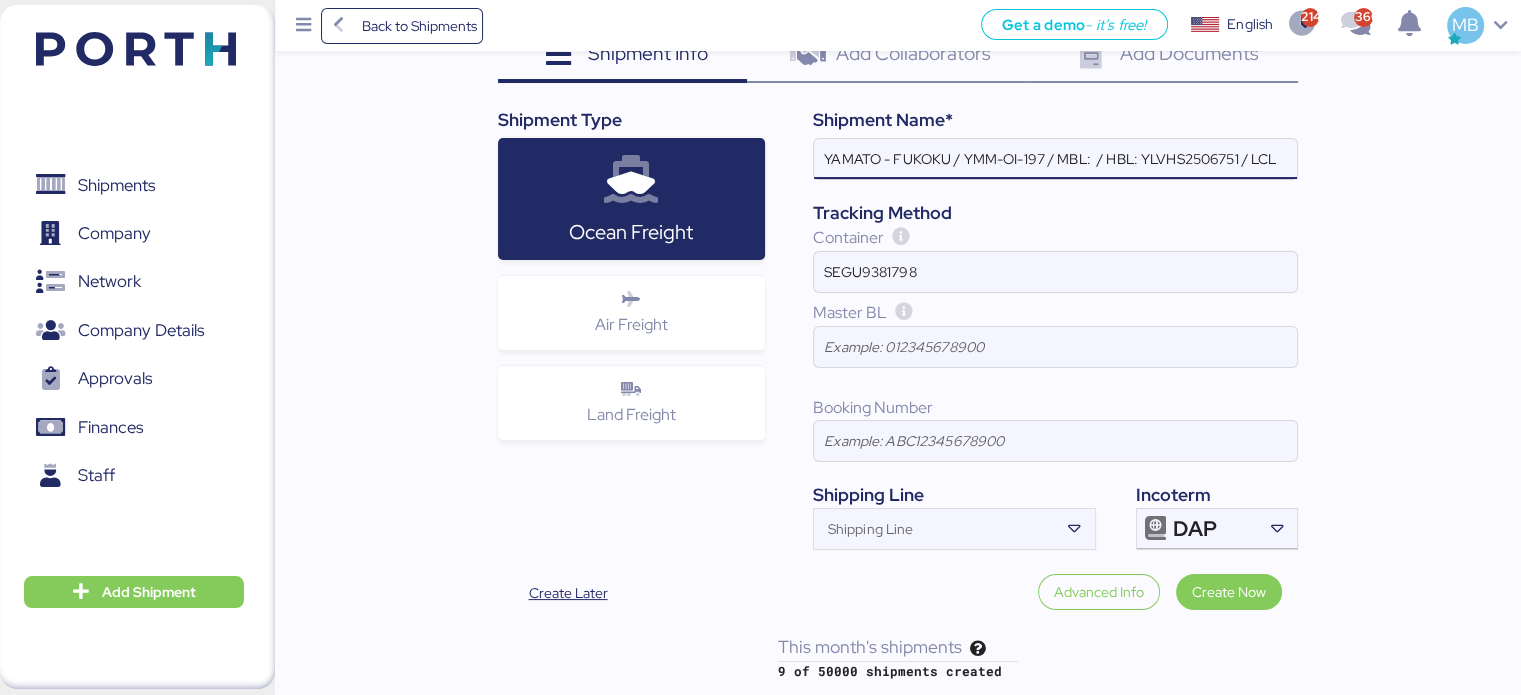 paste on "GZMZL25024714" 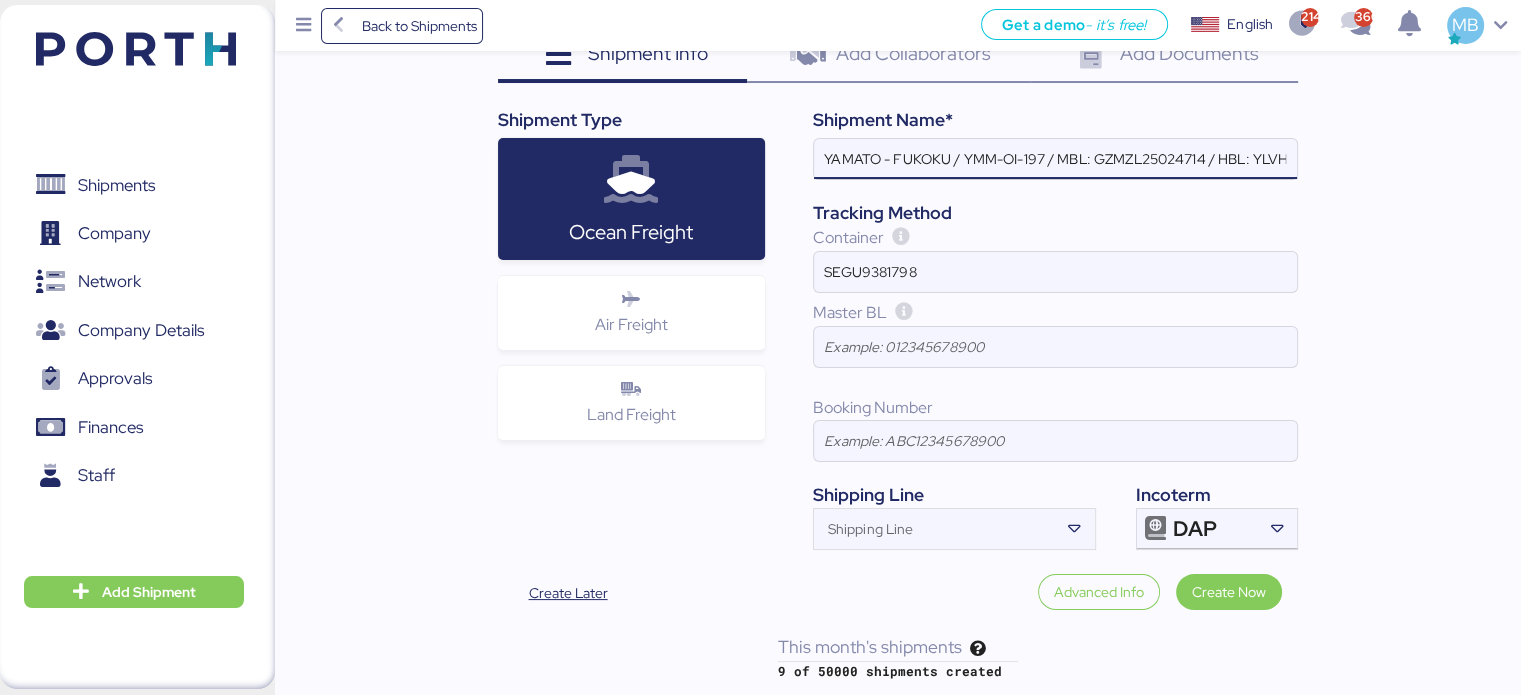 click on "YAMATO - FUKOKU / YMM-OI-197 / MBL: GZMZL25024714 / HBL: YLVHS2506751 / LCL" at bounding box center [1055, 159] 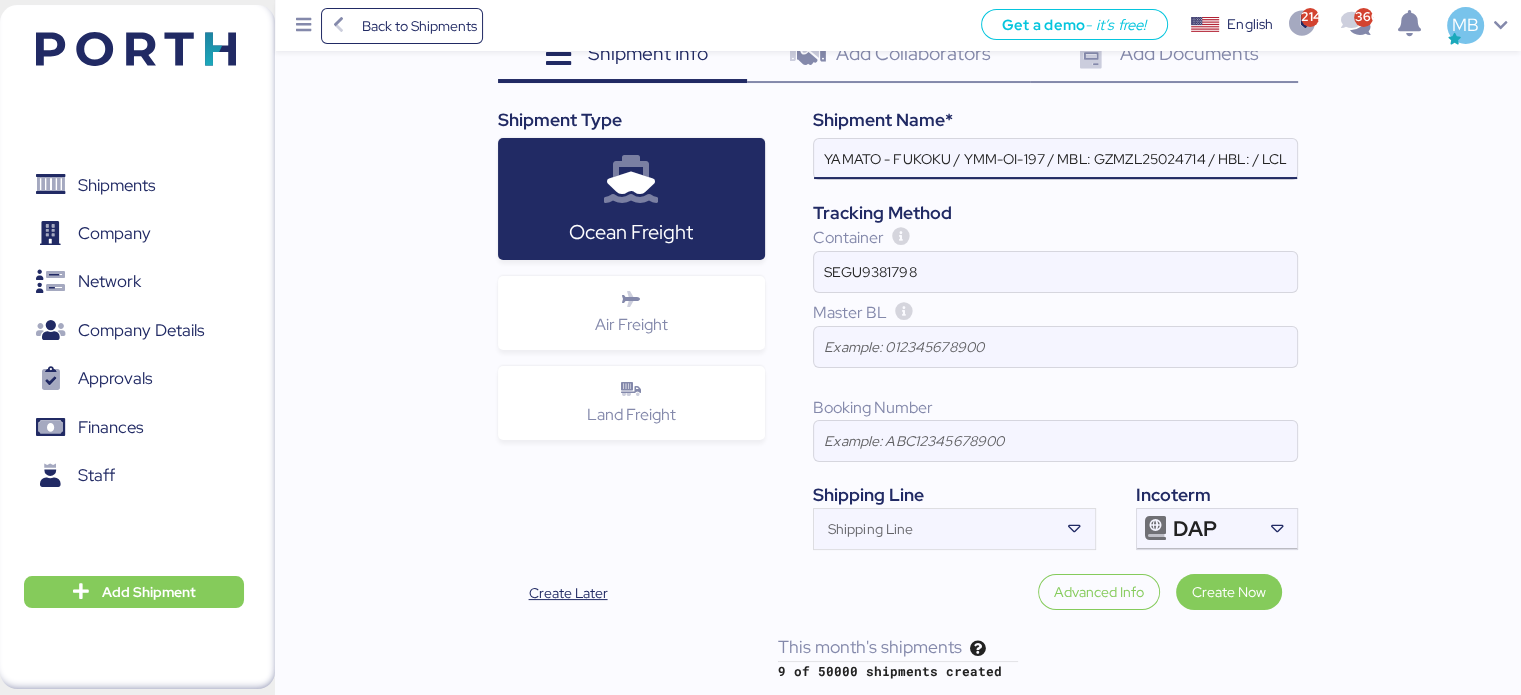 paste on "YILGZS0014035" 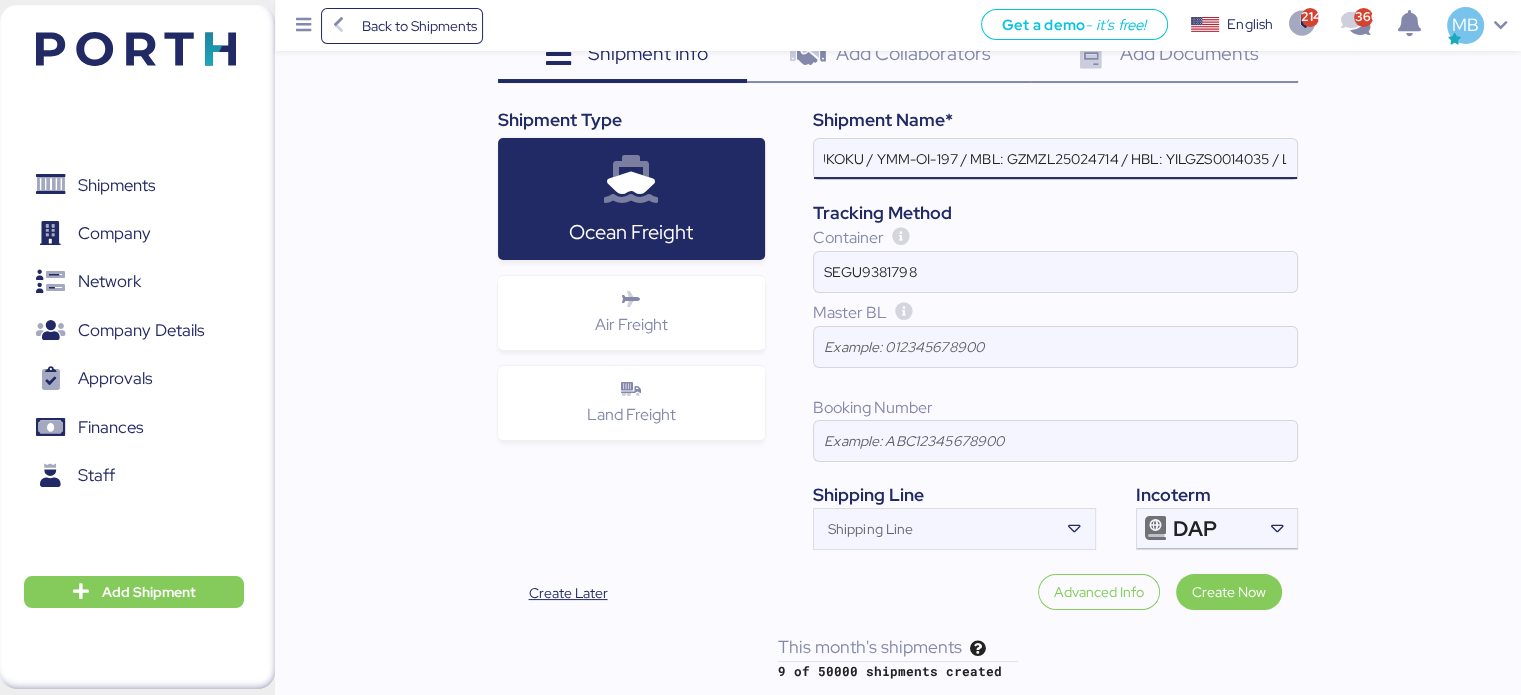 scroll, scrollTop: 0, scrollLeft: 112, axis: horizontal 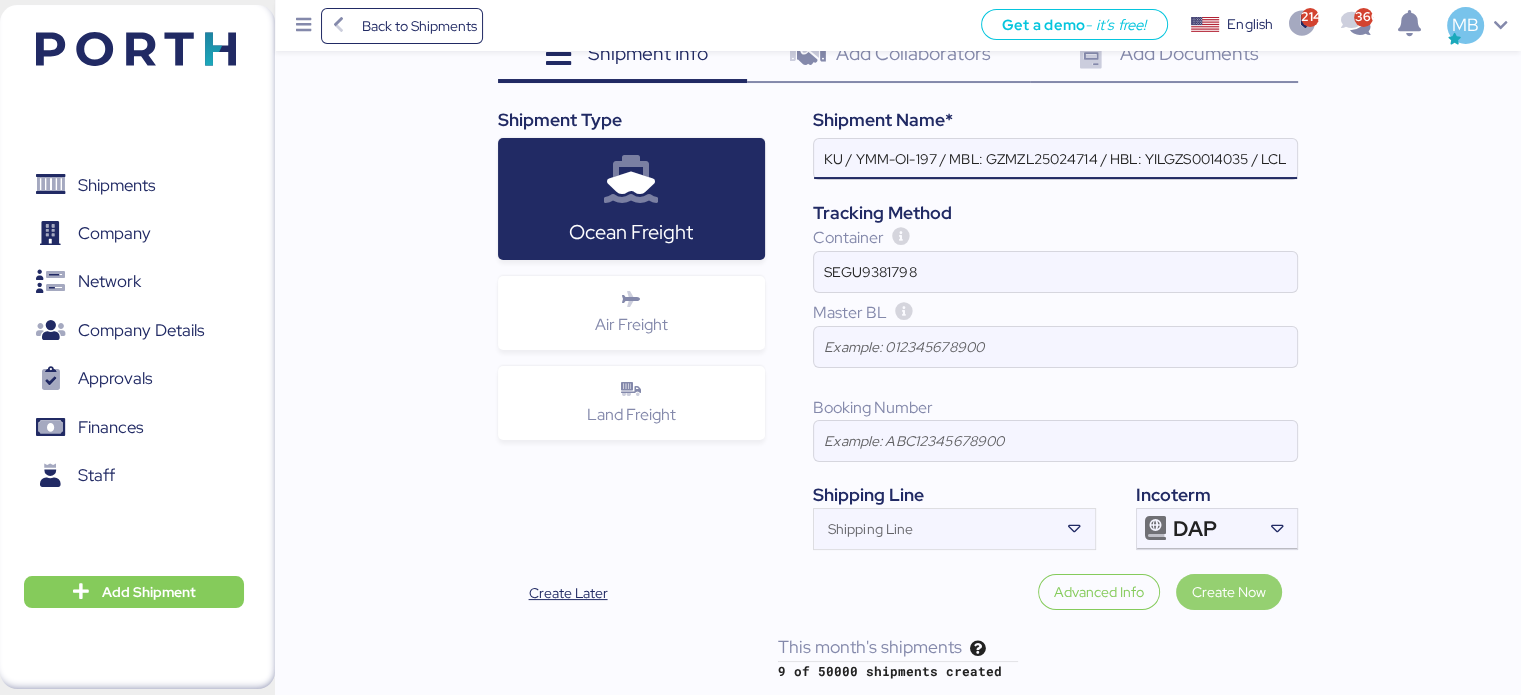 type on "YAMATO - FUKOKU / YMM-OI-197 / MBL: GZMZL25024714 / HBL: YILGZS0014035 / LCL" 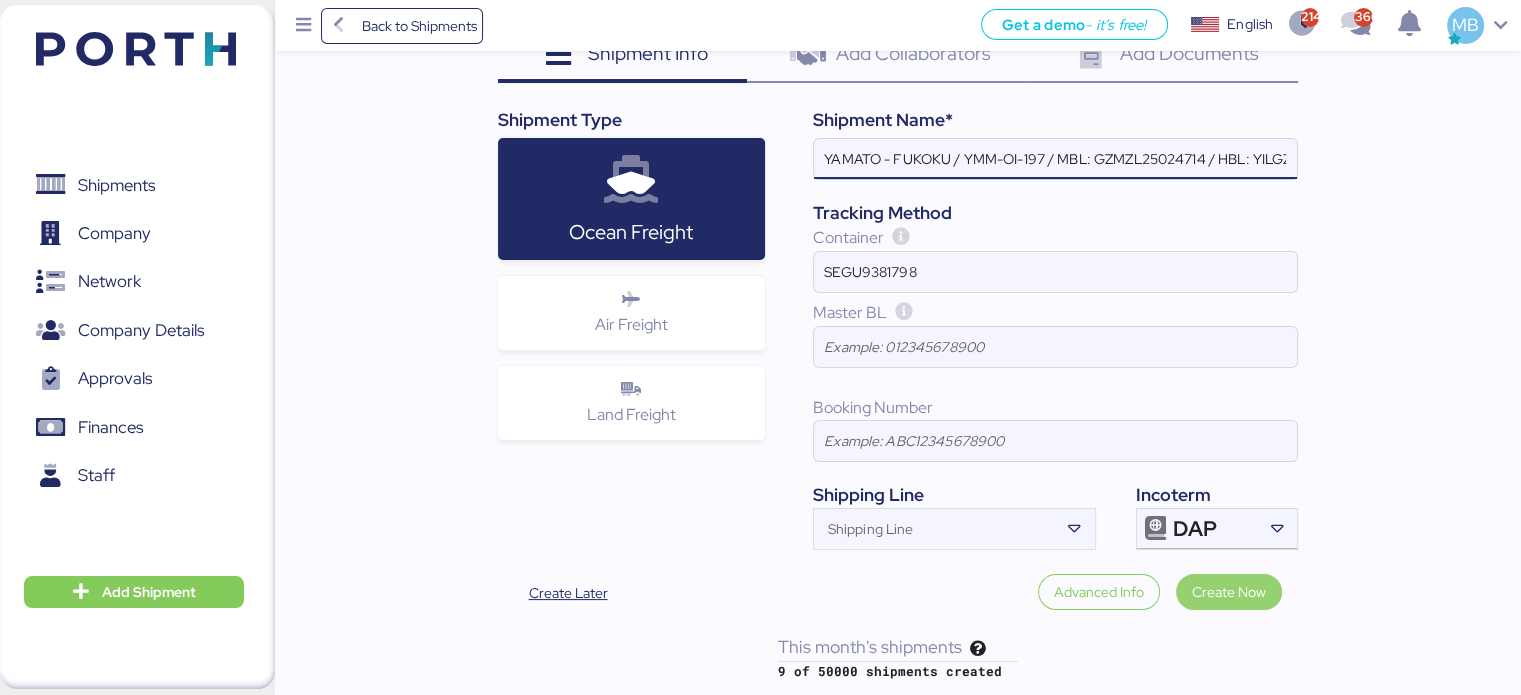 scroll, scrollTop: 0, scrollLeft: 0, axis: both 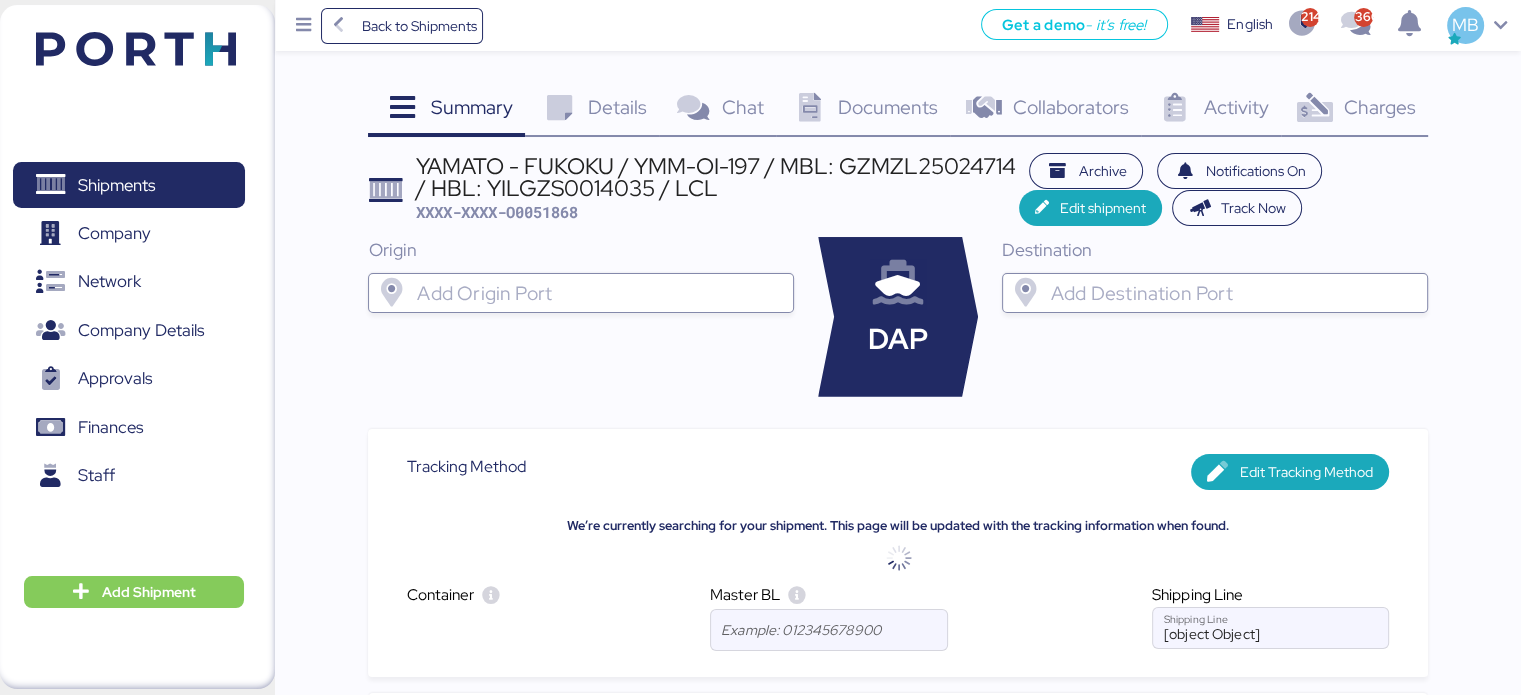 click at bounding box center (599, 293) 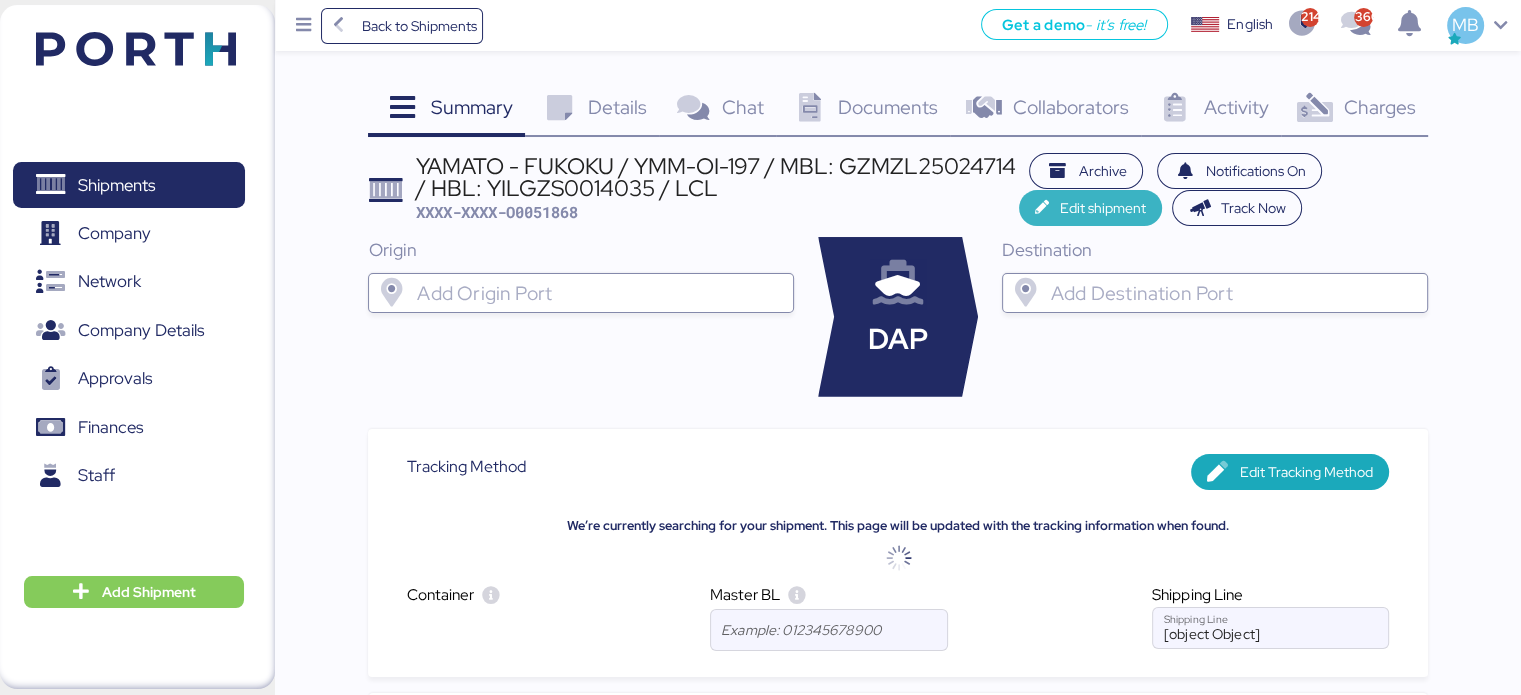 click on "Edit shipment" at bounding box center [1103, 208] 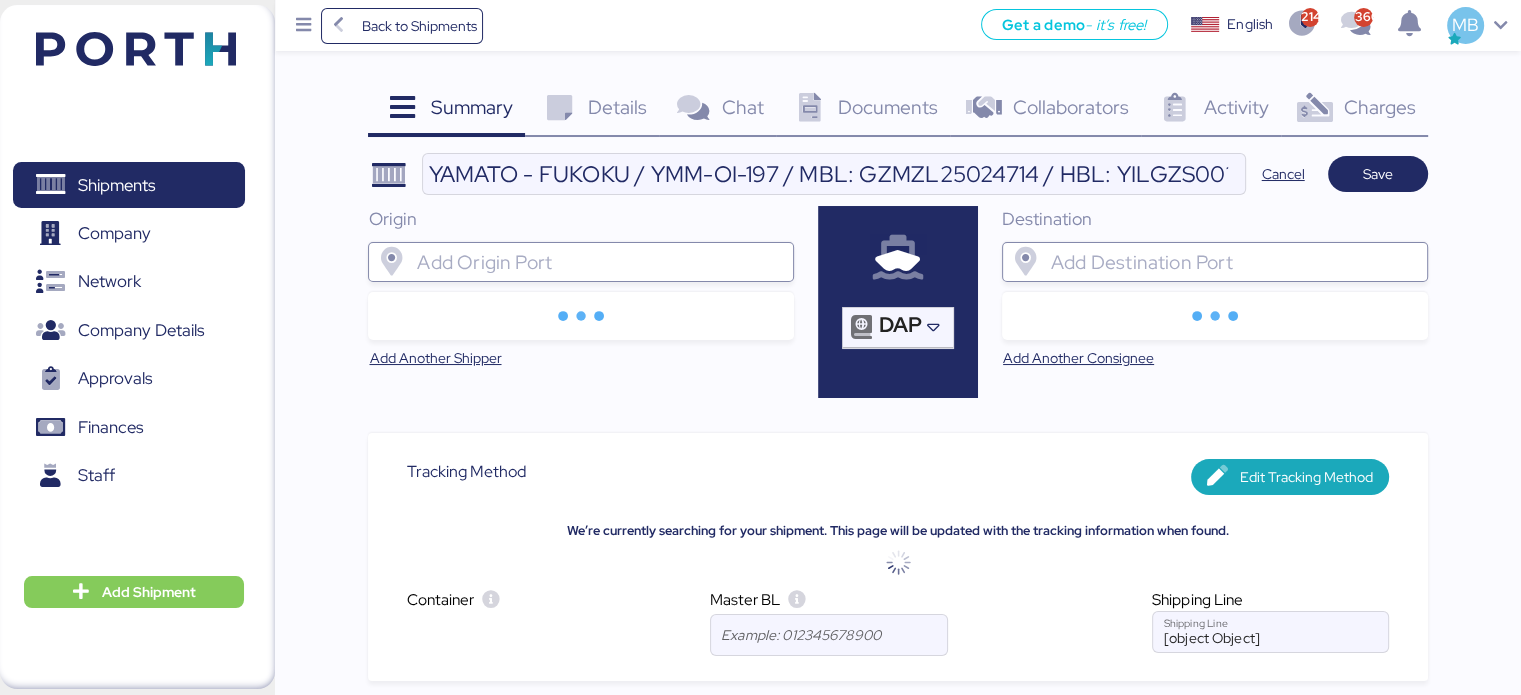 click at bounding box center (599, 262) 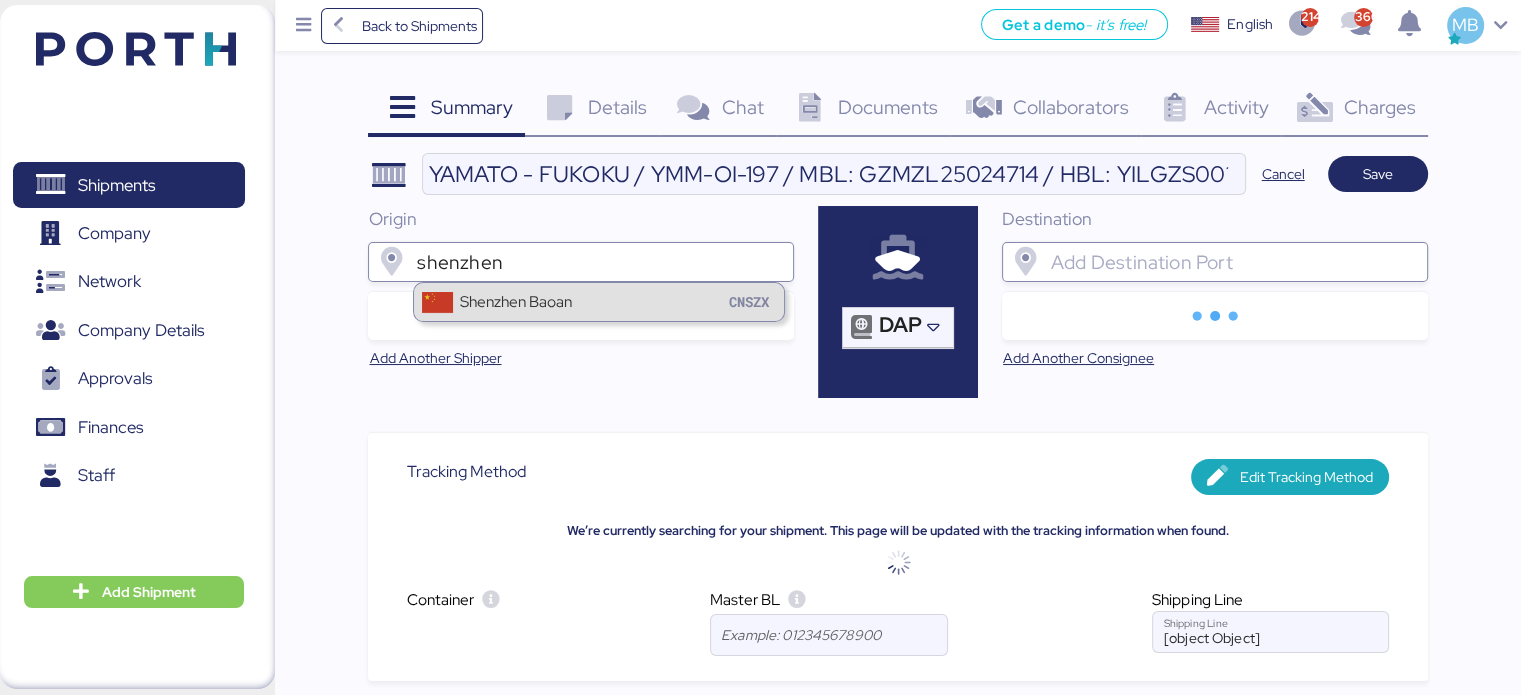 type on "shenzhen" 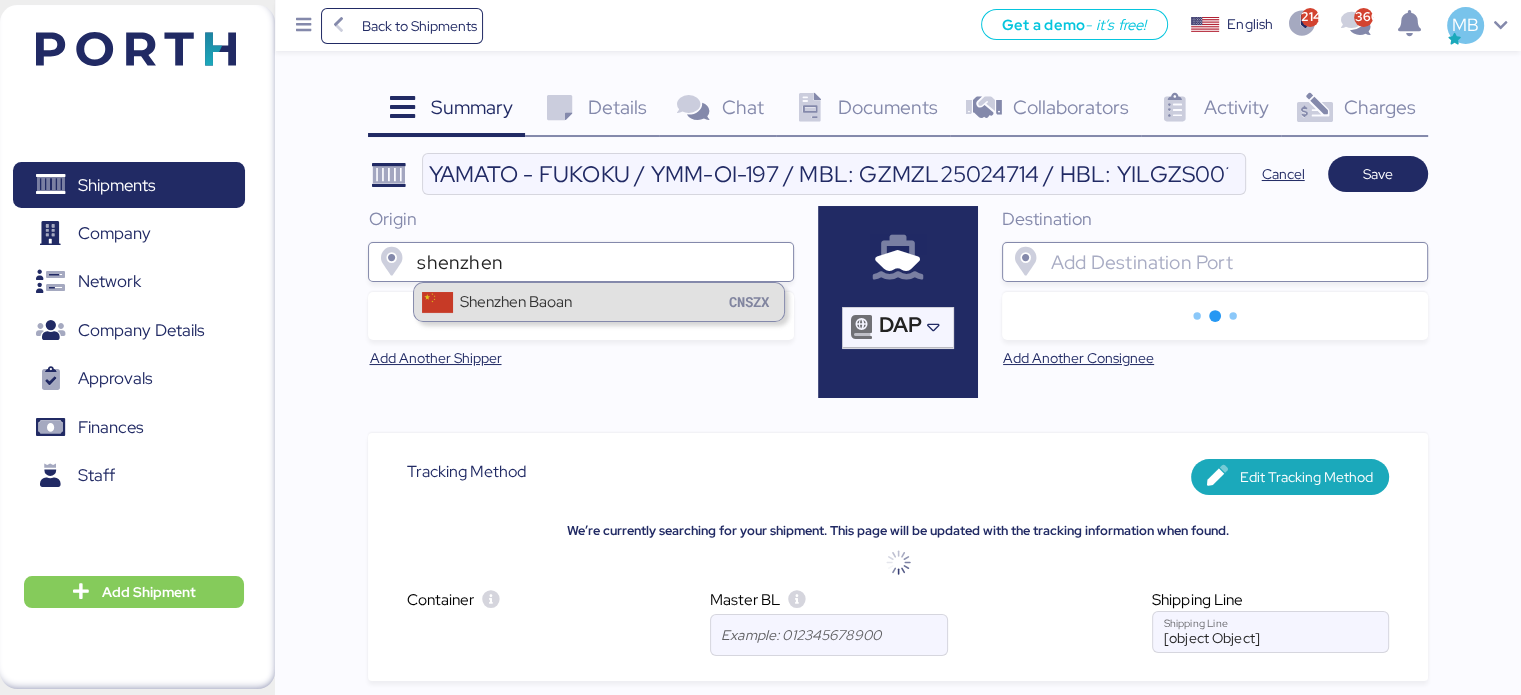 click on "Shenzhen Baoan CNSZX" at bounding box center [599, 302] 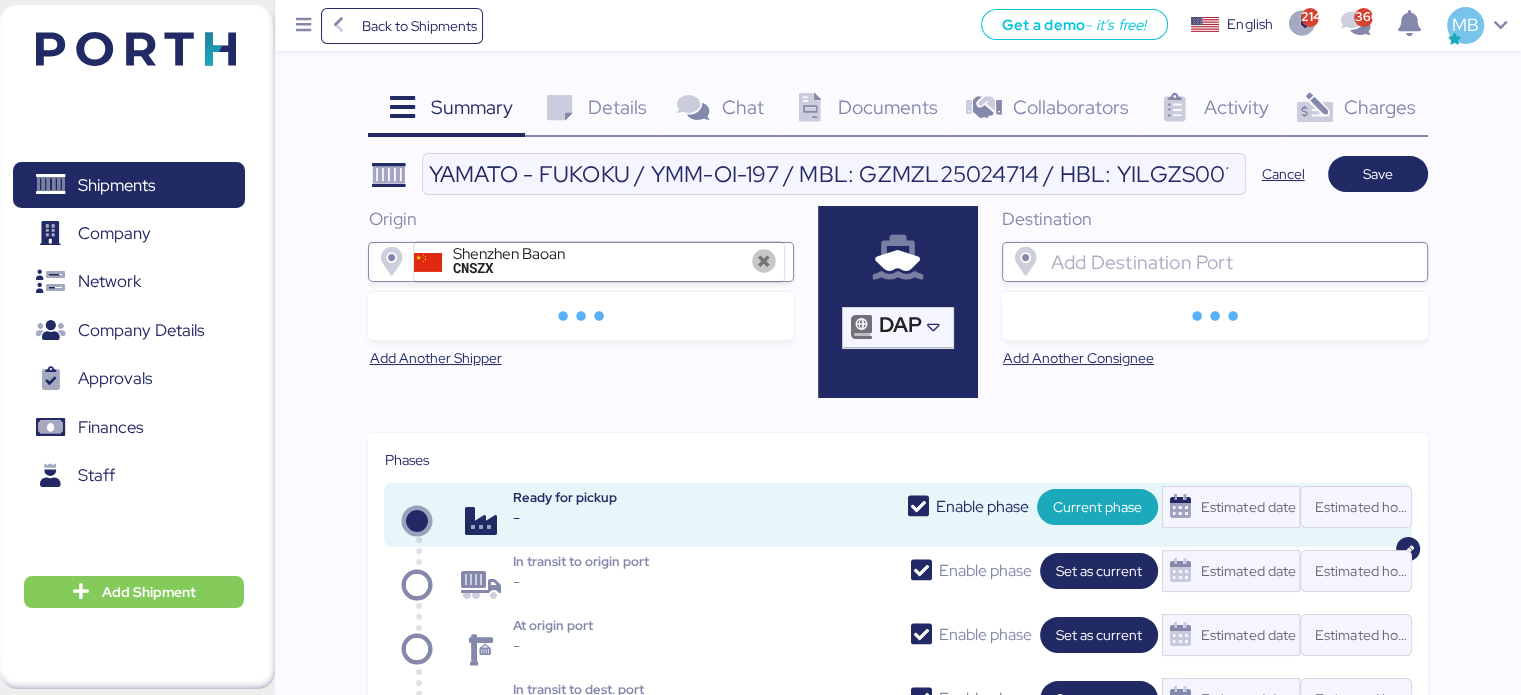 click at bounding box center [1233, 262] 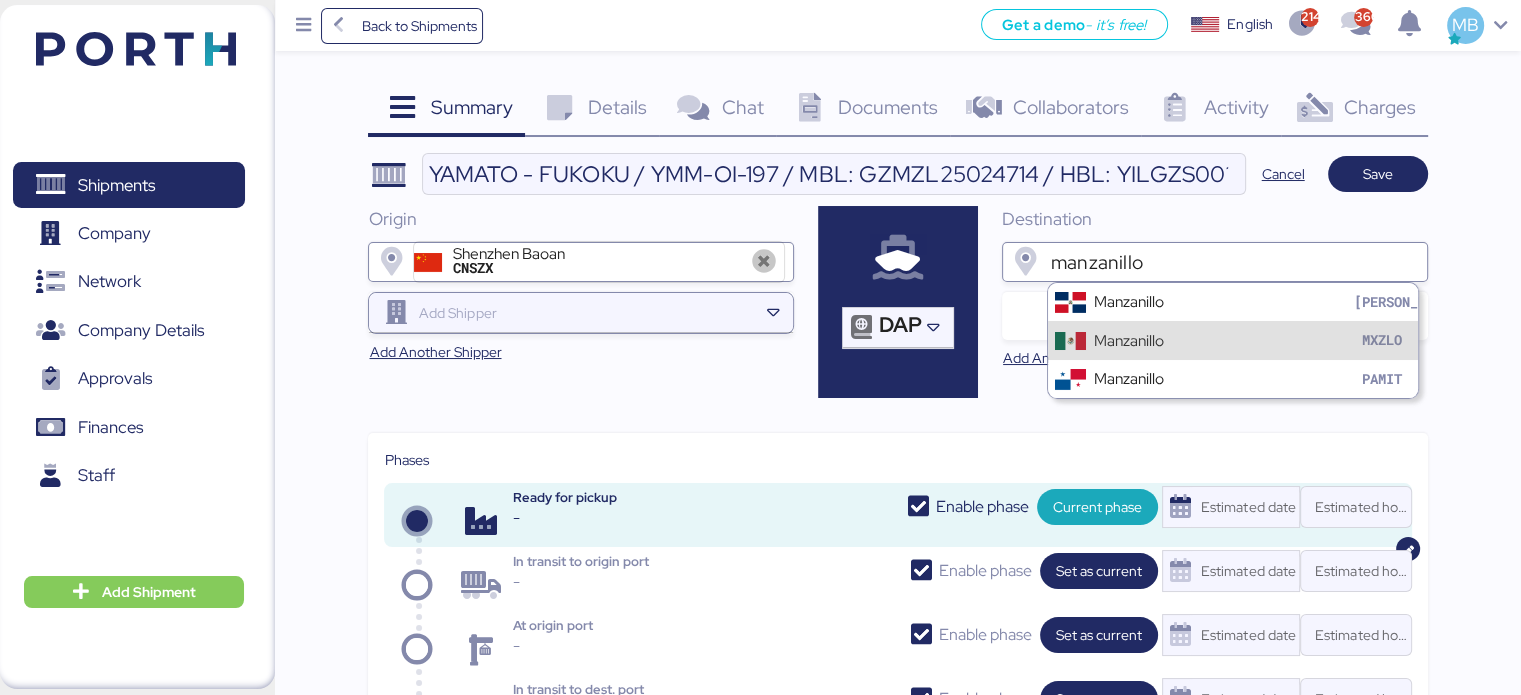 type on "manzanillo" 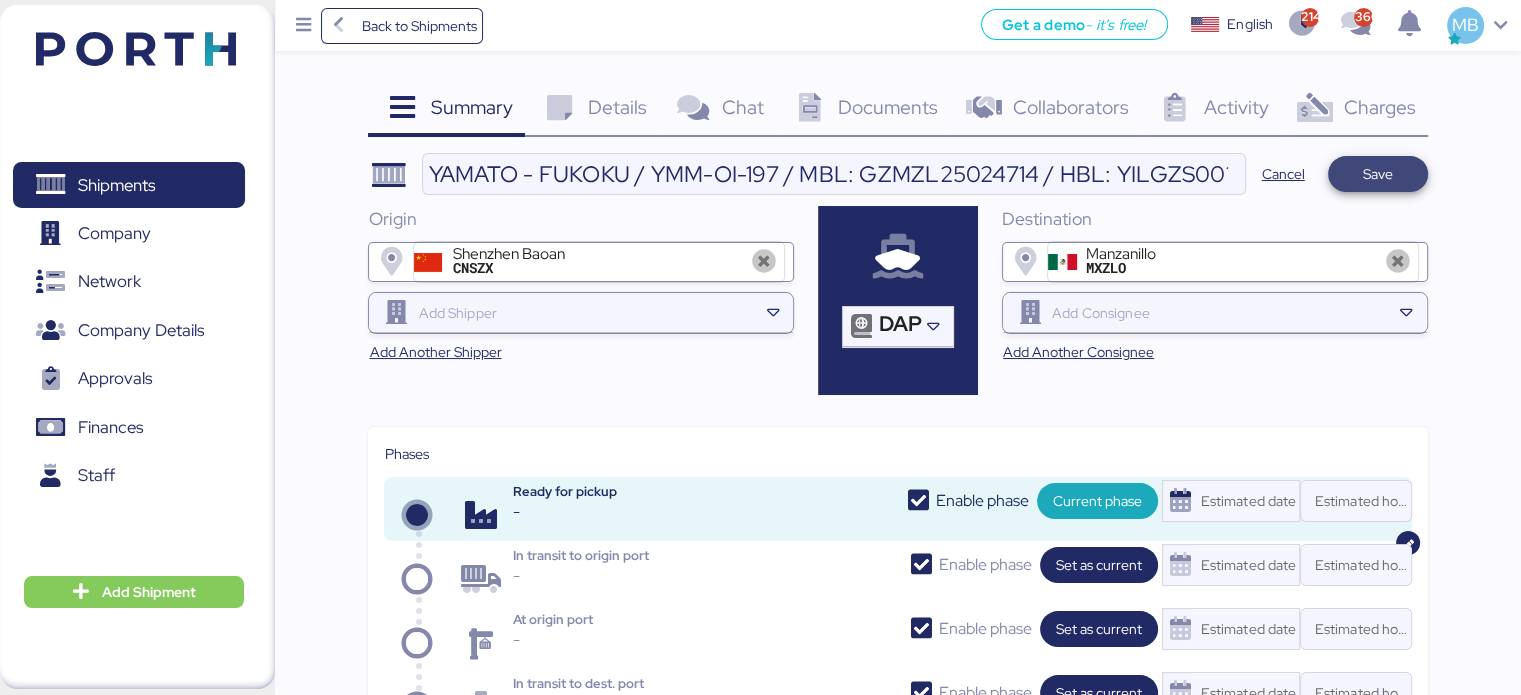 click on "Save" at bounding box center (1378, 174) 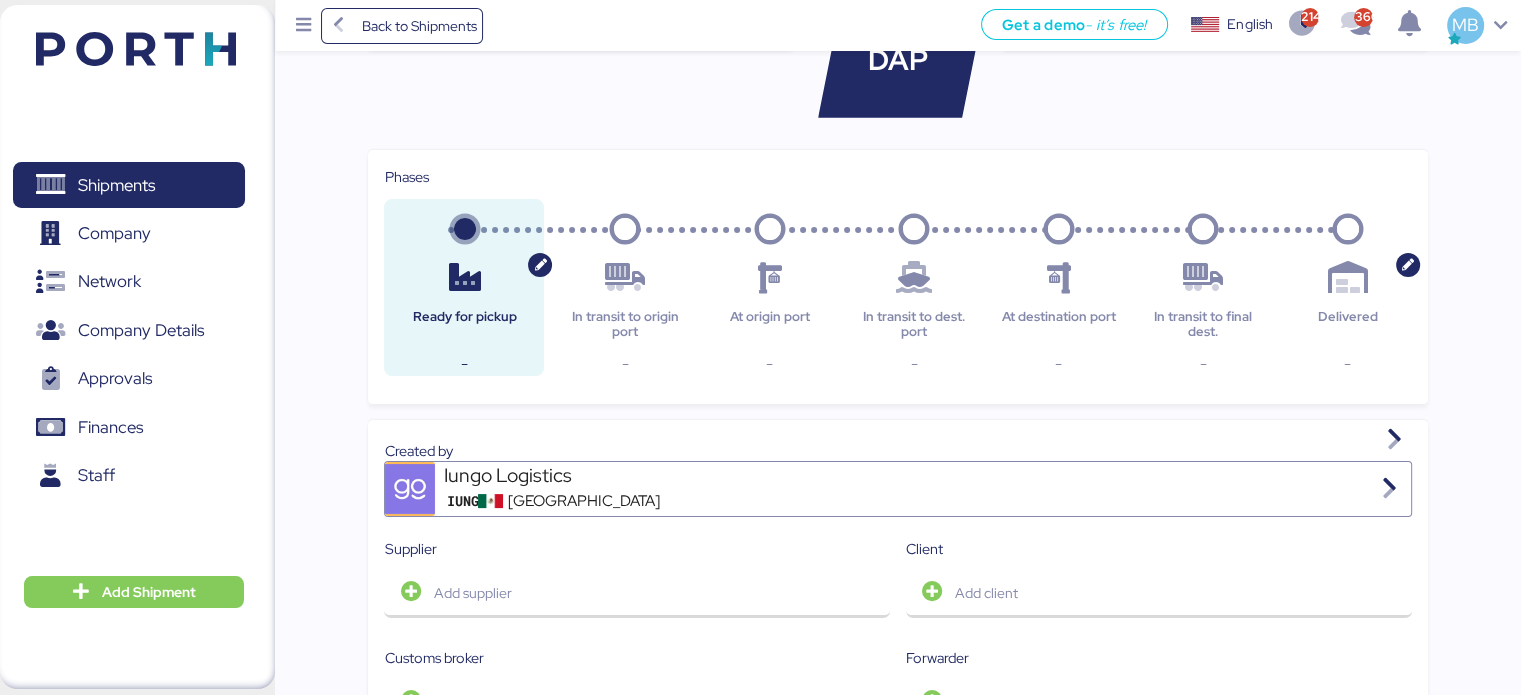 scroll, scrollTop: 0, scrollLeft: 0, axis: both 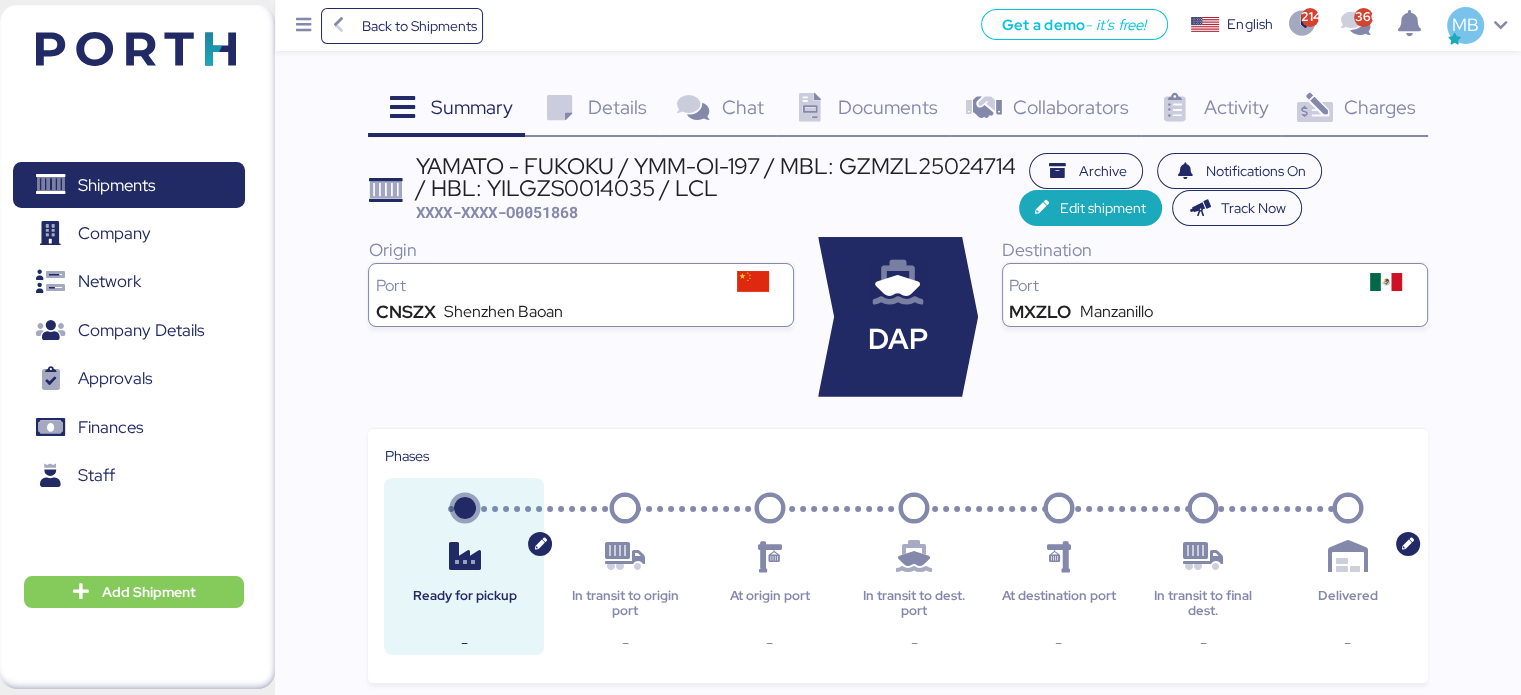 click on "Details" at bounding box center [617, 107] 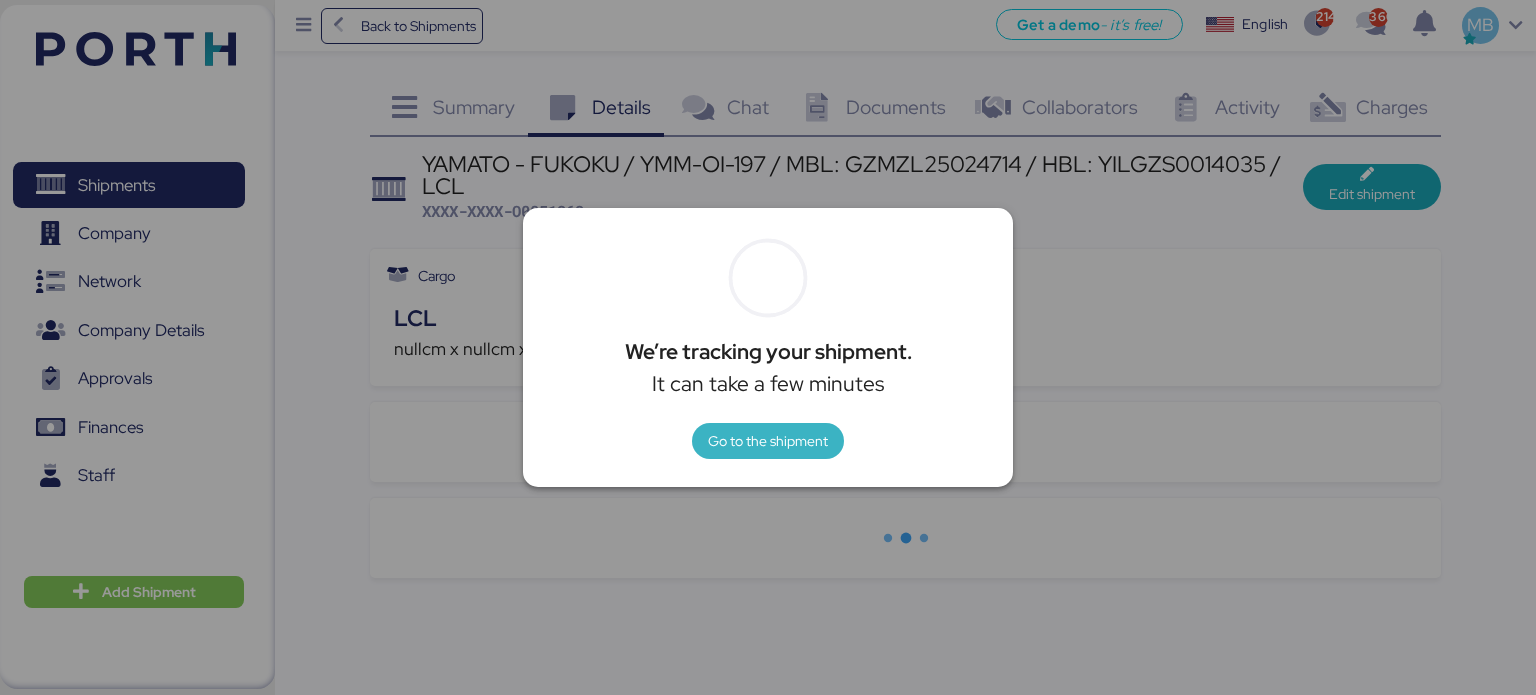 click on "Go to the shipment" at bounding box center [768, 441] 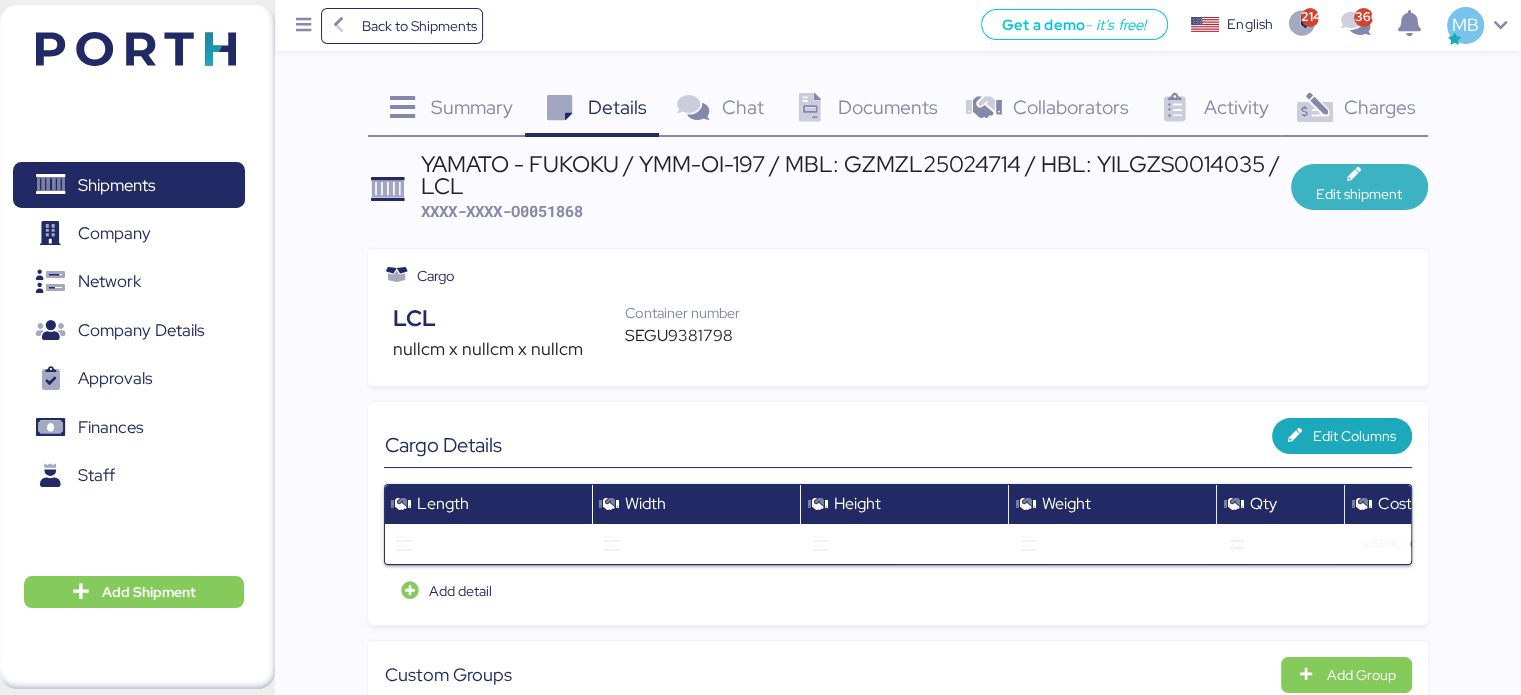 click on "Edit shipment" at bounding box center [1359, 194] 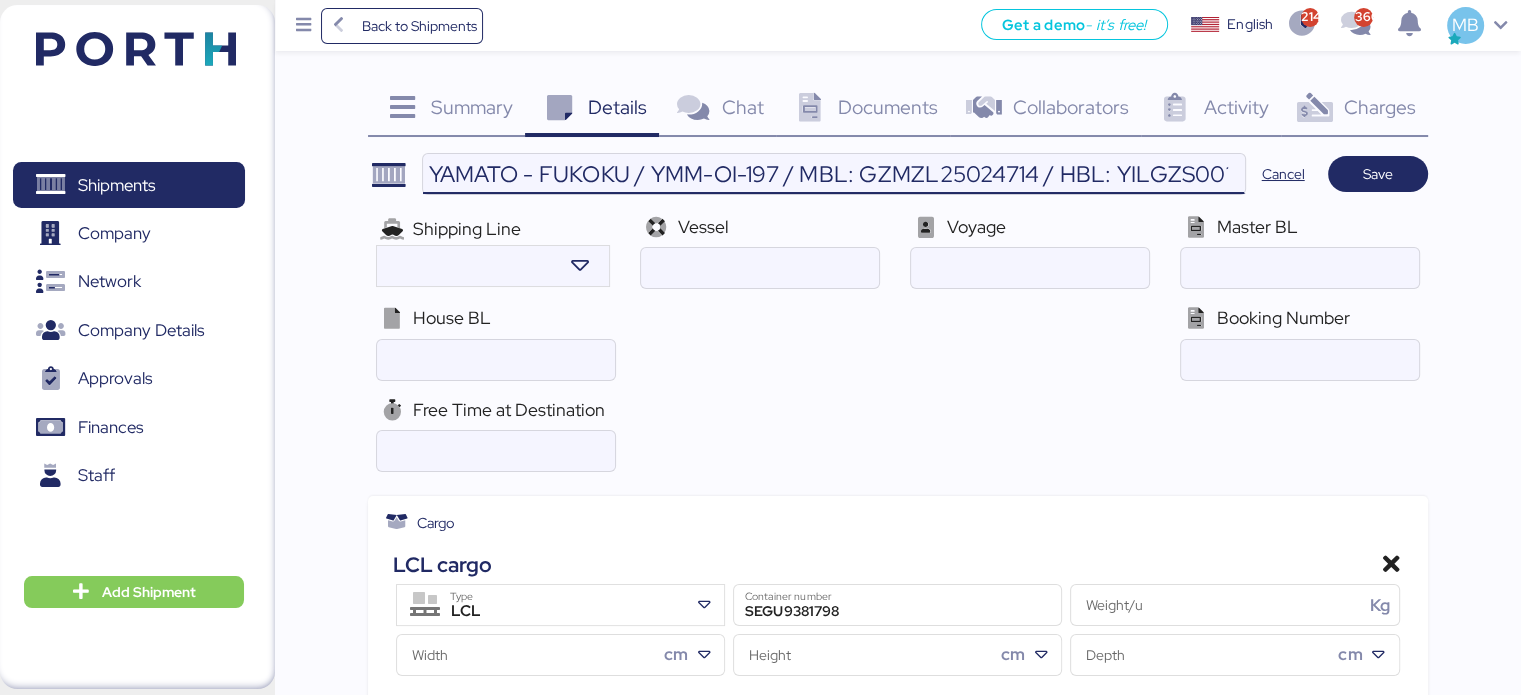 click on "YAMATO - FUKOKU / YMM-OI-197 / MBL: GZMZL25024714 / HBL: YILGZS0014035 / LCL" at bounding box center (833, 174) 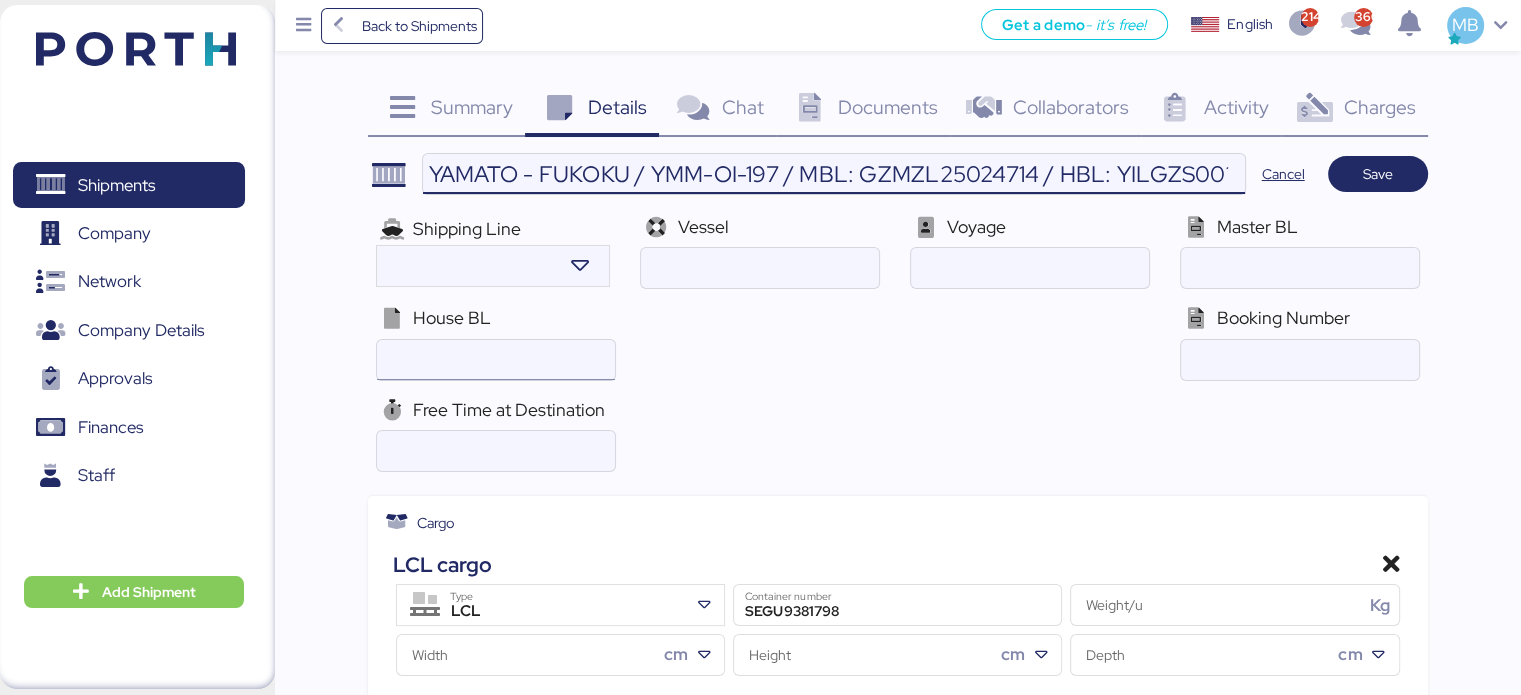 click at bounding box center (495, 360) 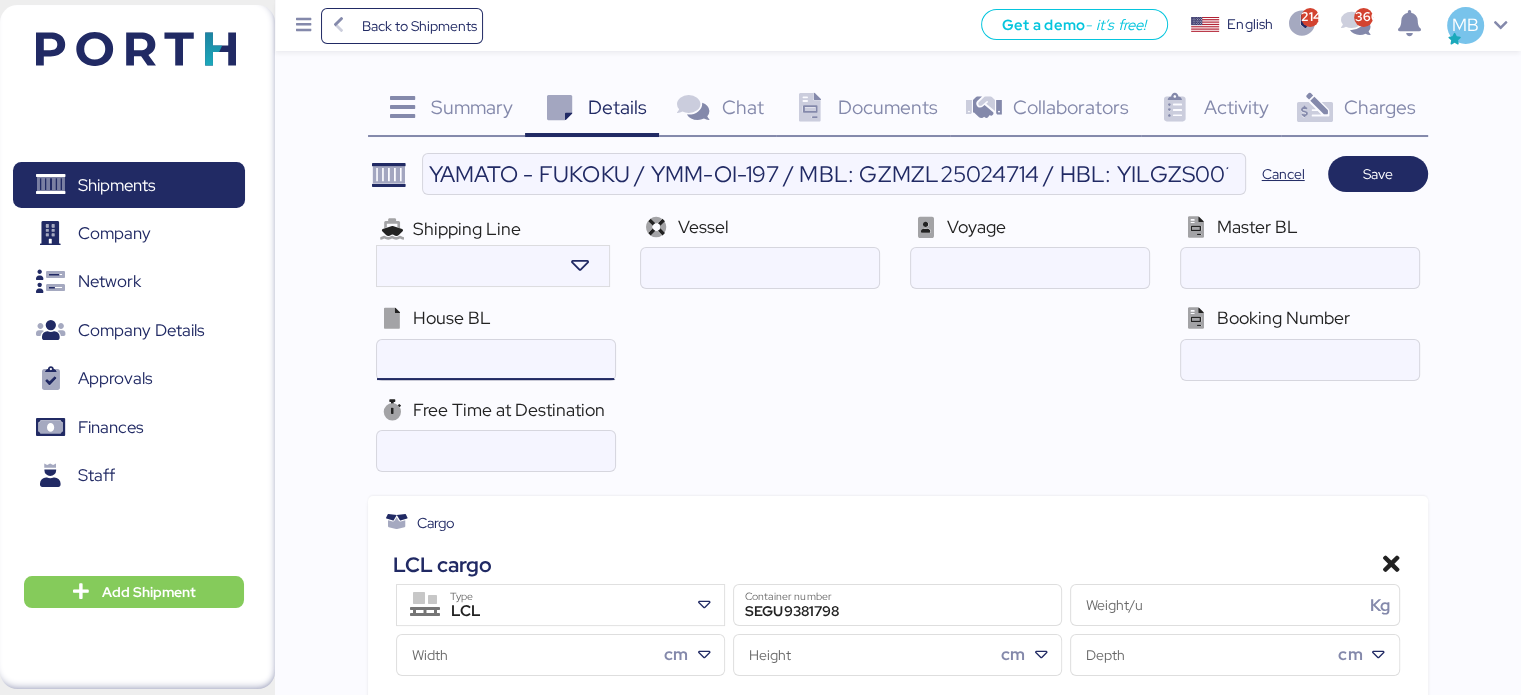 paste on "YILGZS0014035" 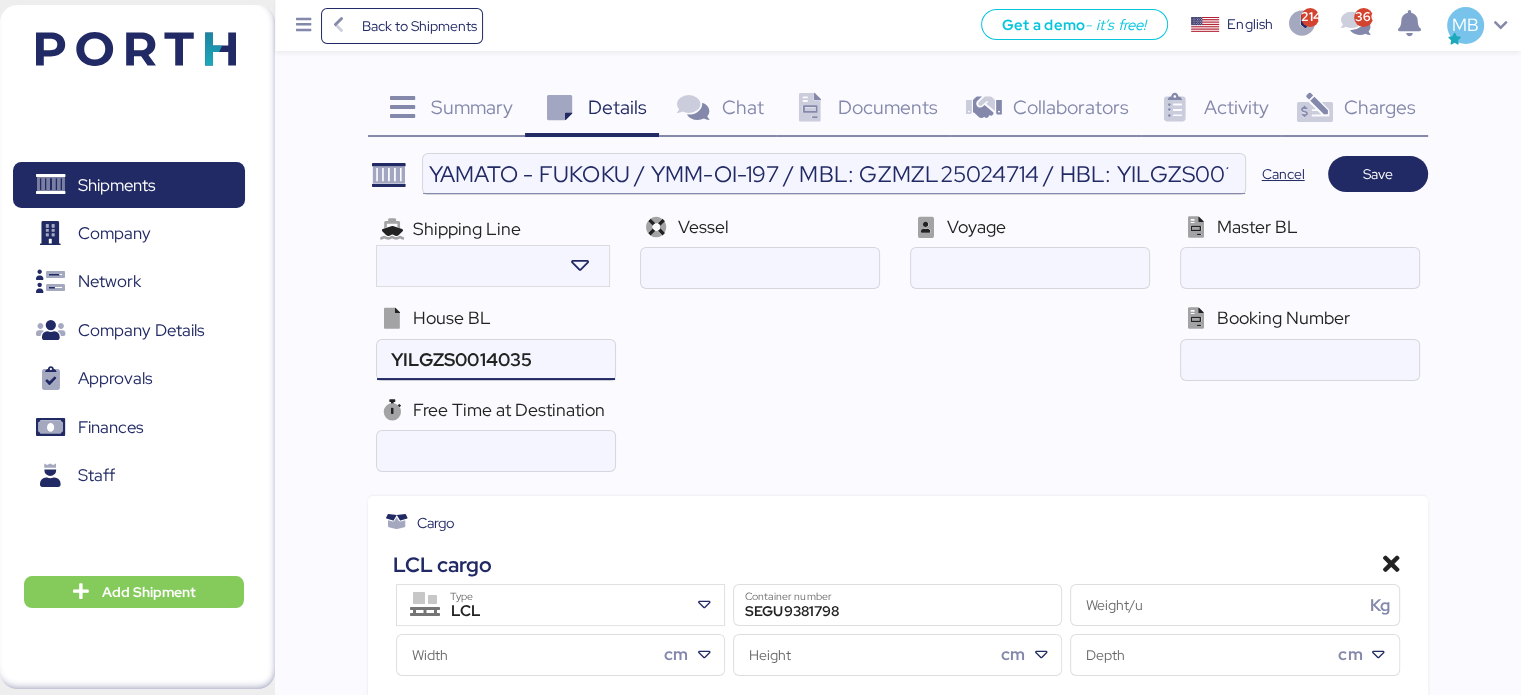 type on "YILGZS0014035" 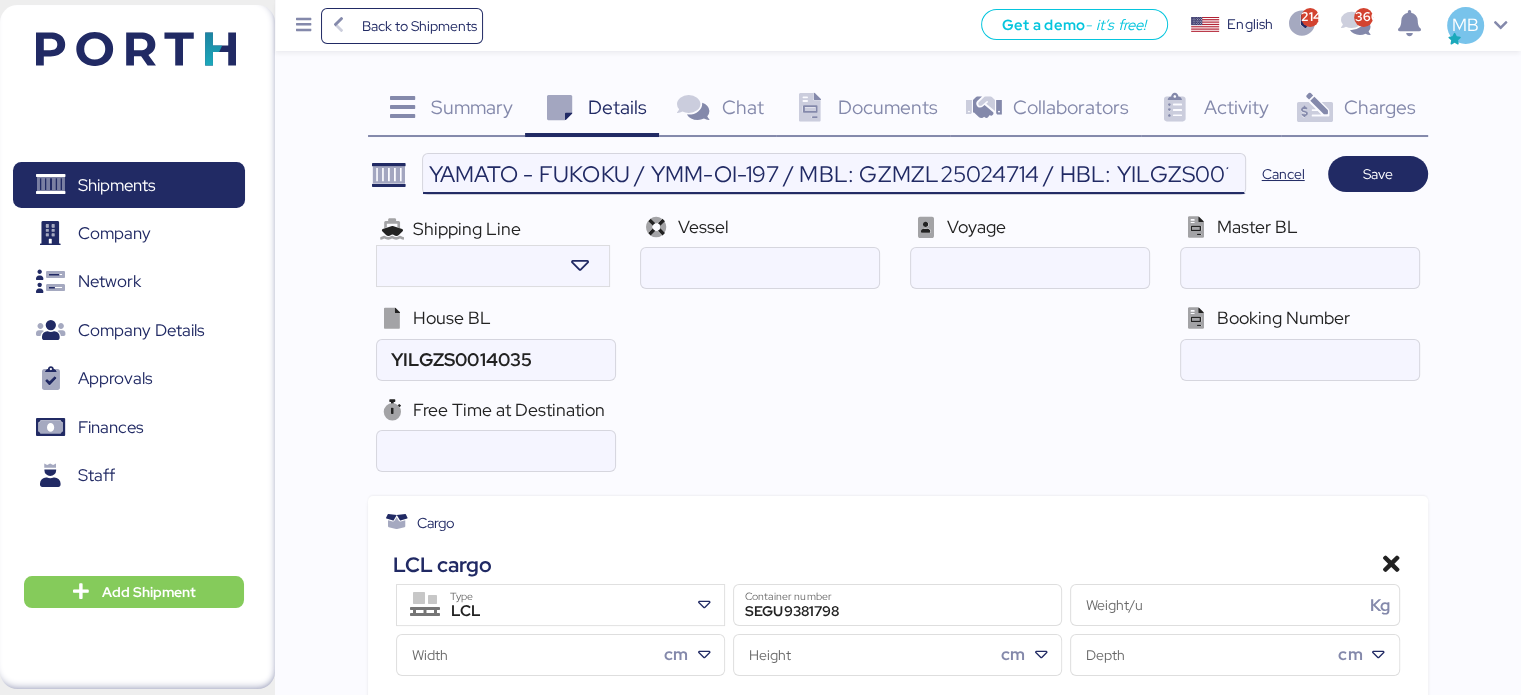 click on "YAMATO - FUKOKU / YMM-OI-197 / MBL: GZMZL25024714 / HBL: YILGZS0014035 / LCL" at bounding box center (833, 174) 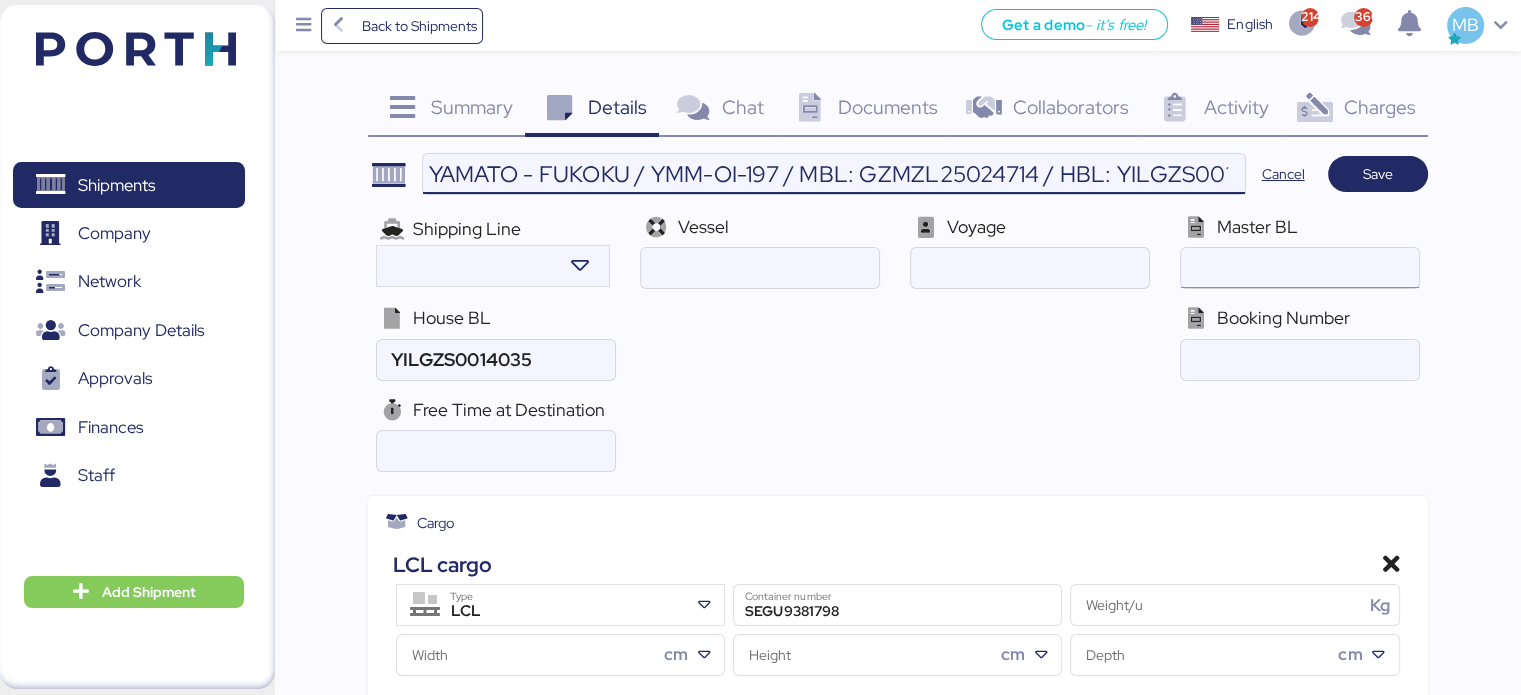 click at bounding box center (1299, 268) 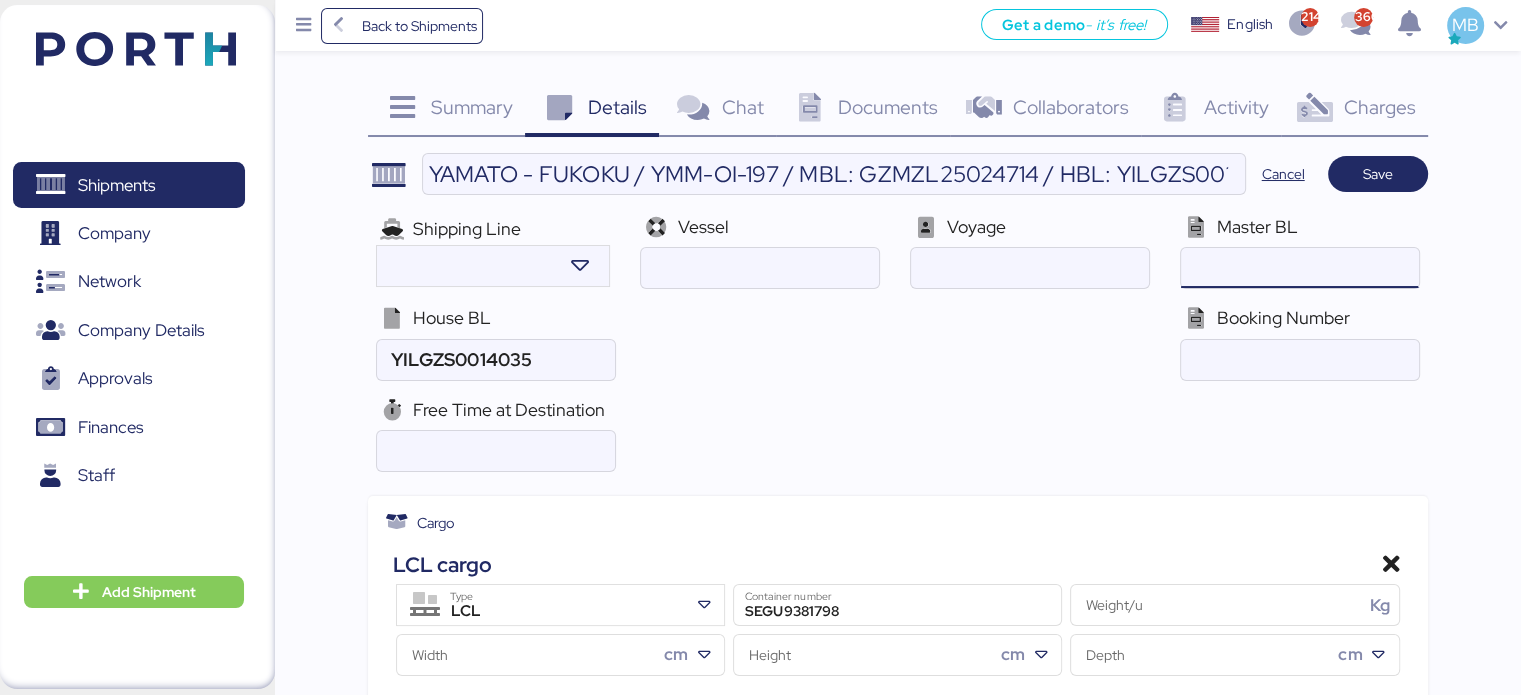 paste on "GZMZL25024714" 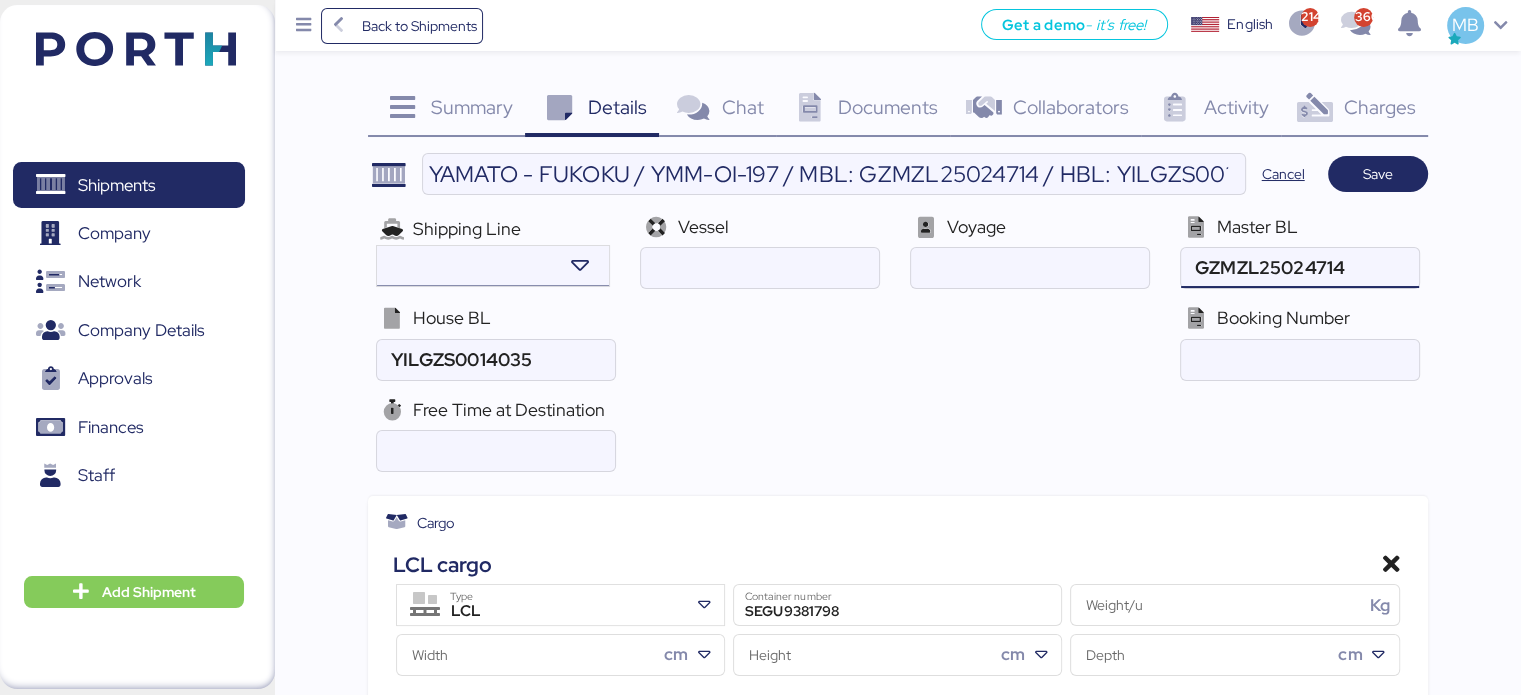 type on "GZMZL25024714" 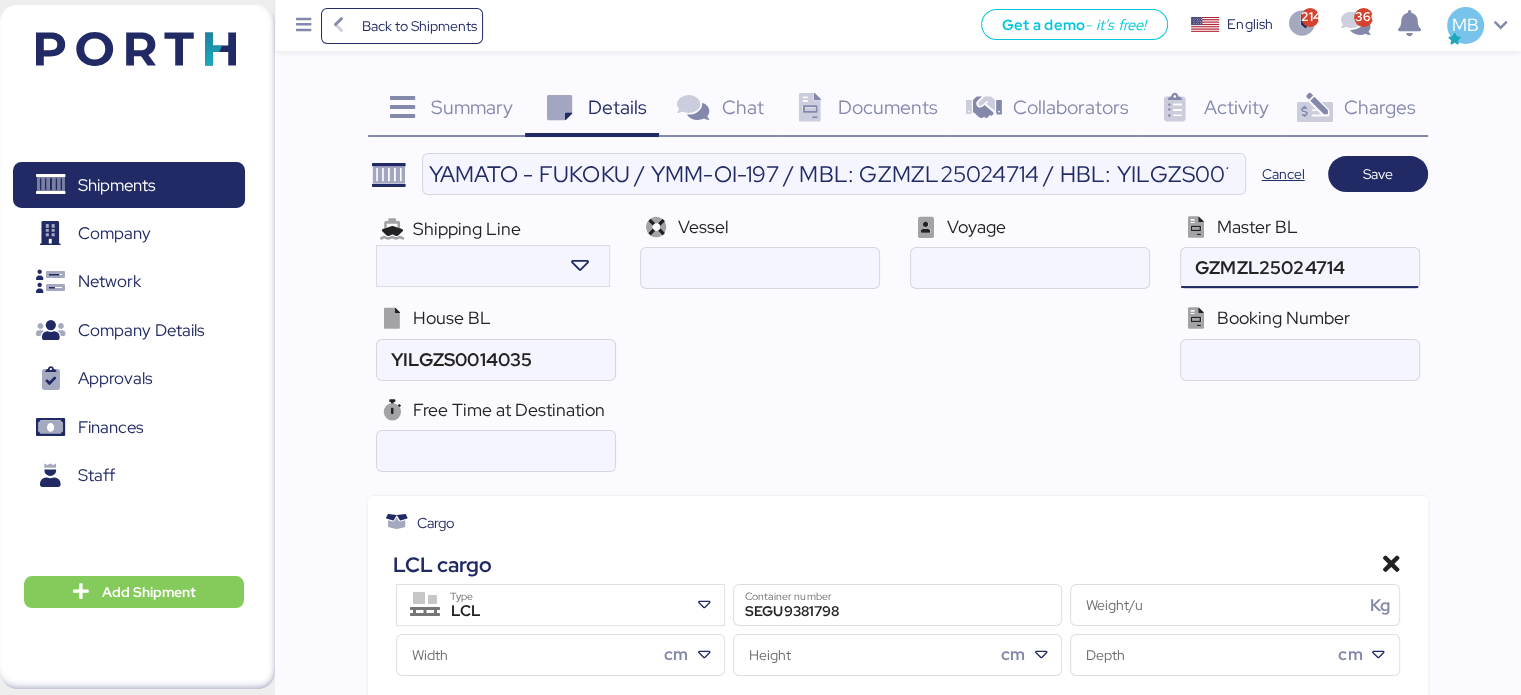 click on "Shipping Line" at bounding box center (467, 228) 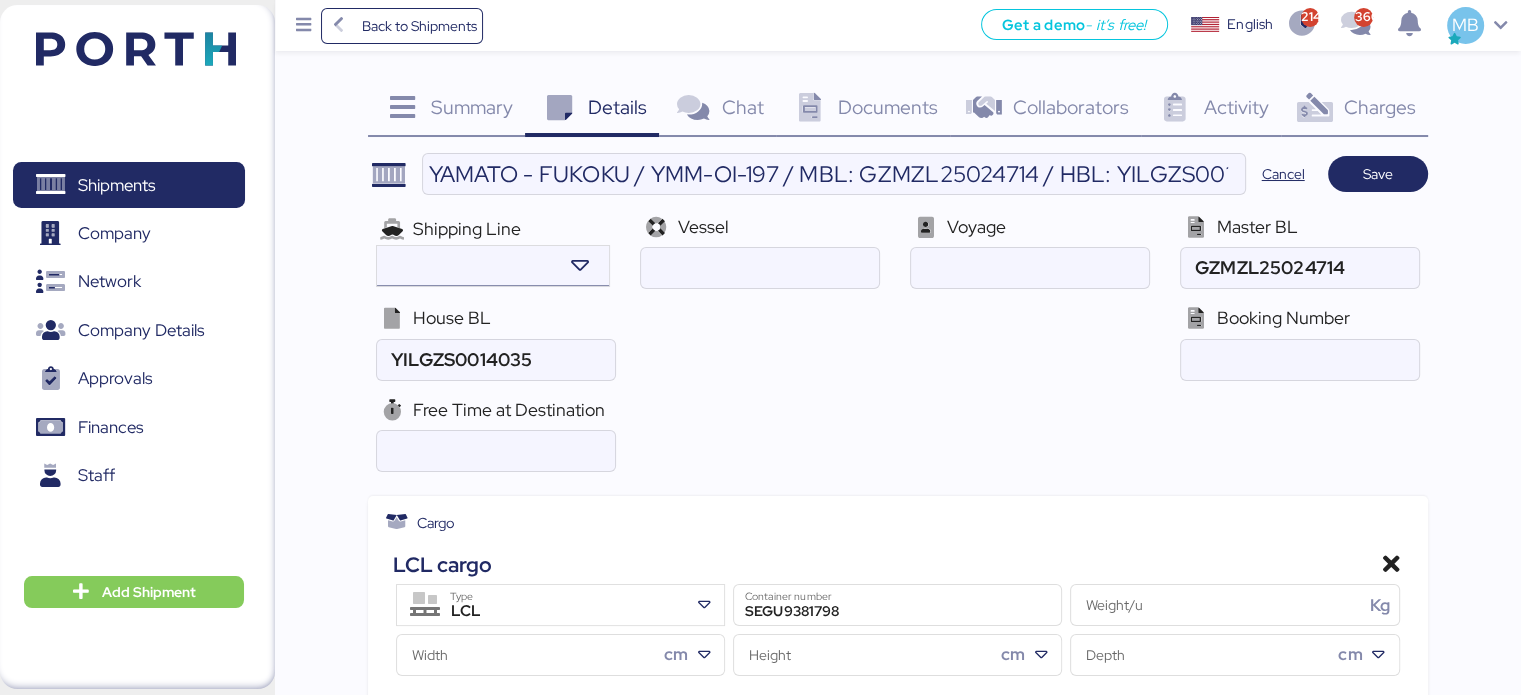 click at bounding box center (467, 266) 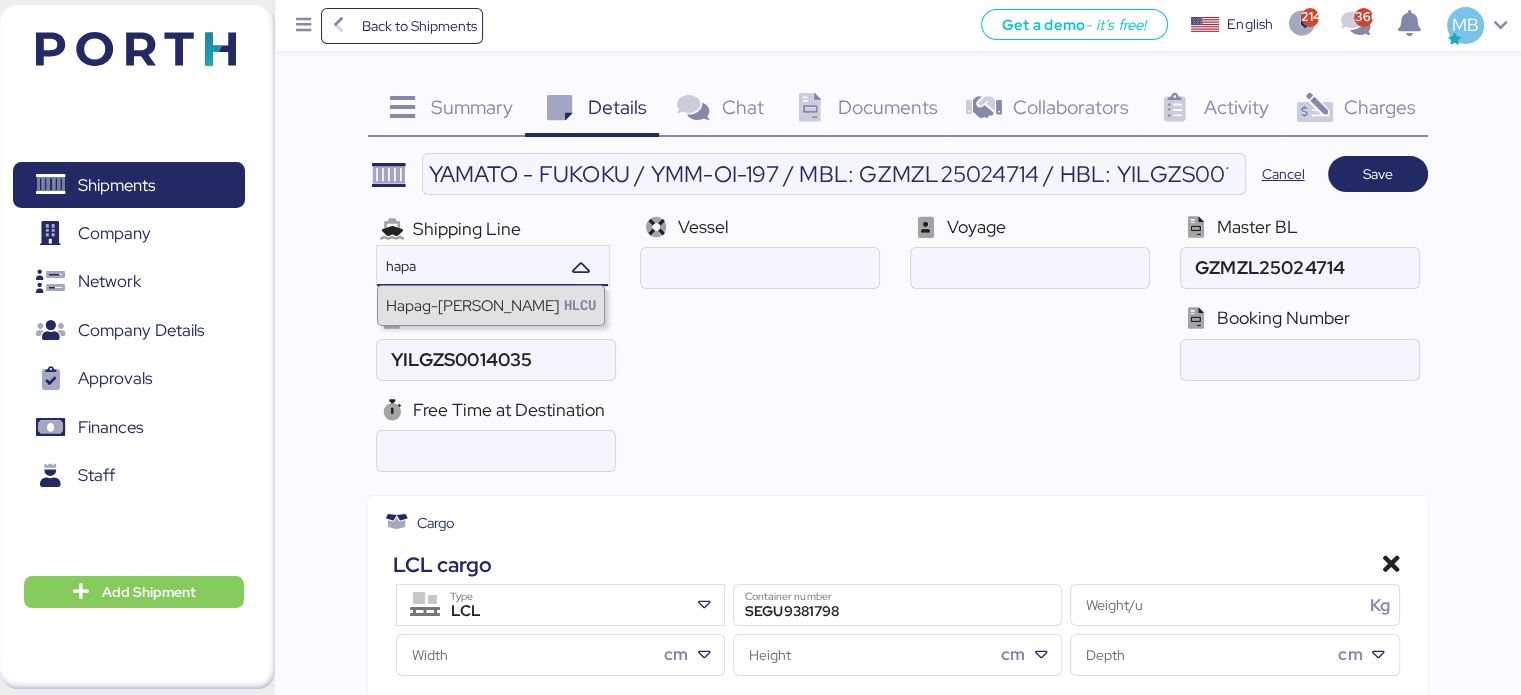 type on "hapa" 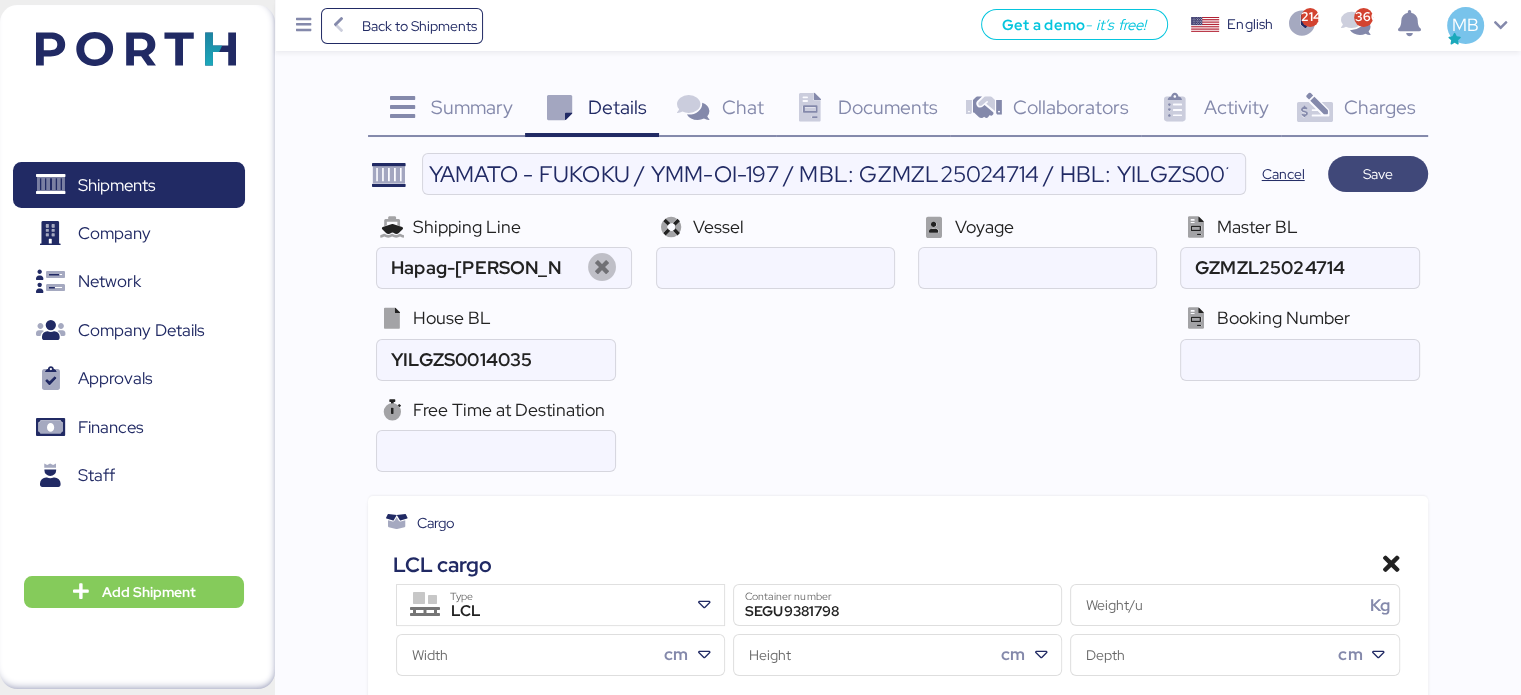 click on "Save" at bounding box center (1378, 174) 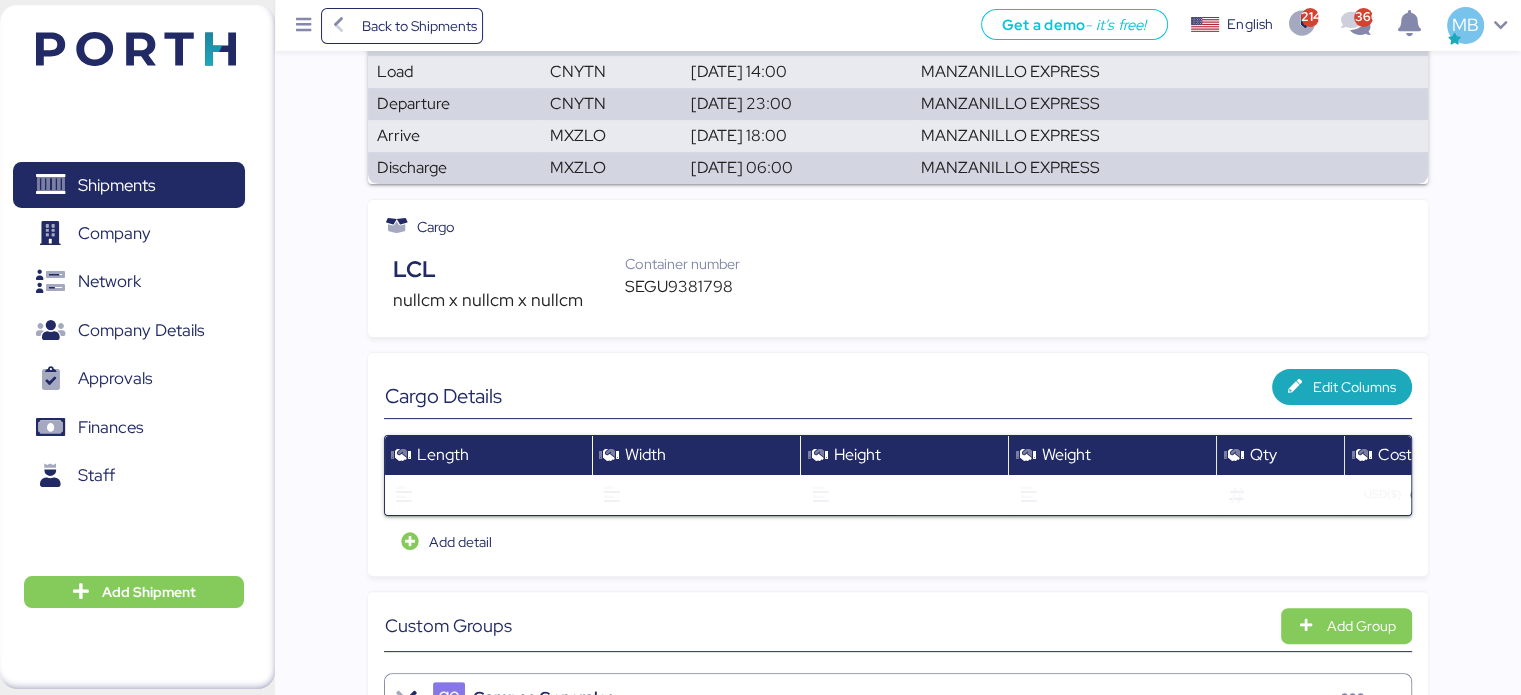 scroll, scrollTop: 0, scrollLeft: 0, axis: both 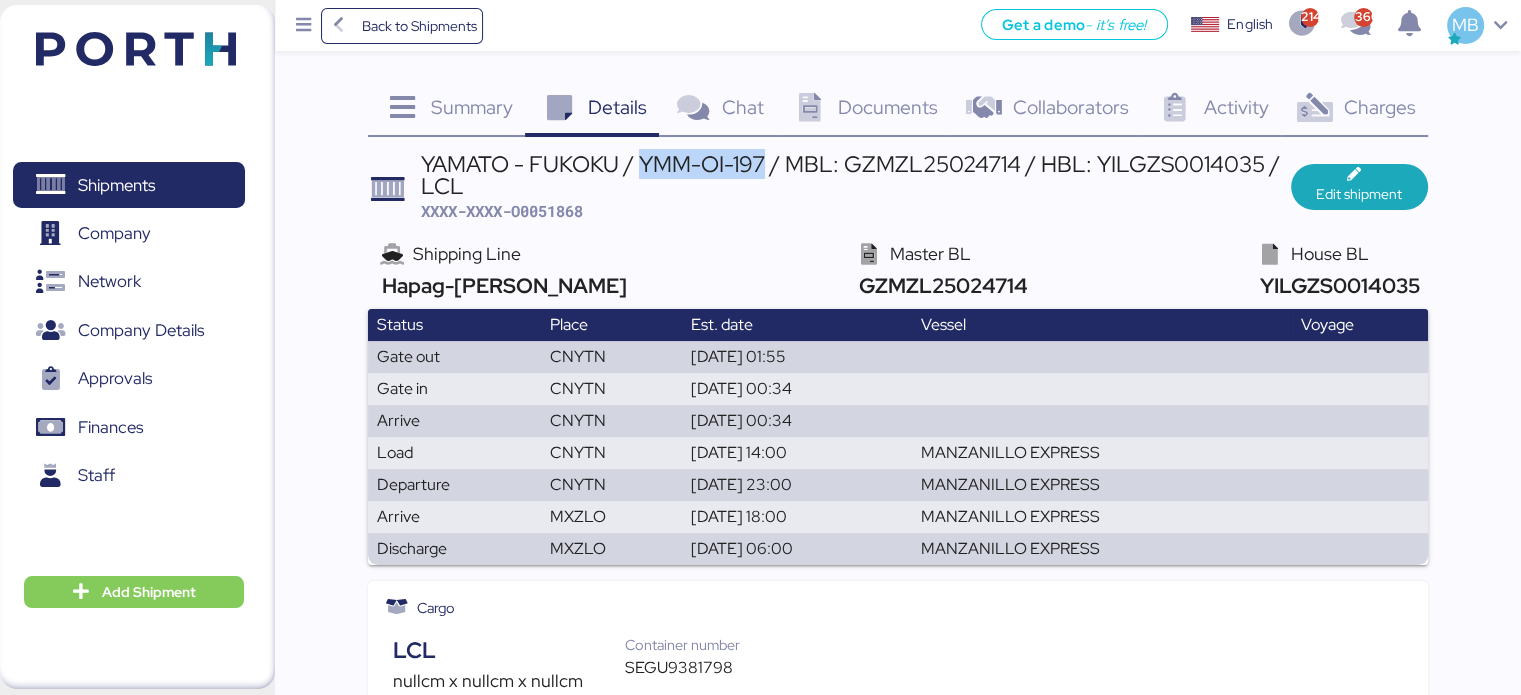 drag, startPoint x: 764, startPoint y: 164, endPoint x: 640, endPoint y: 173, distance: 124.32619 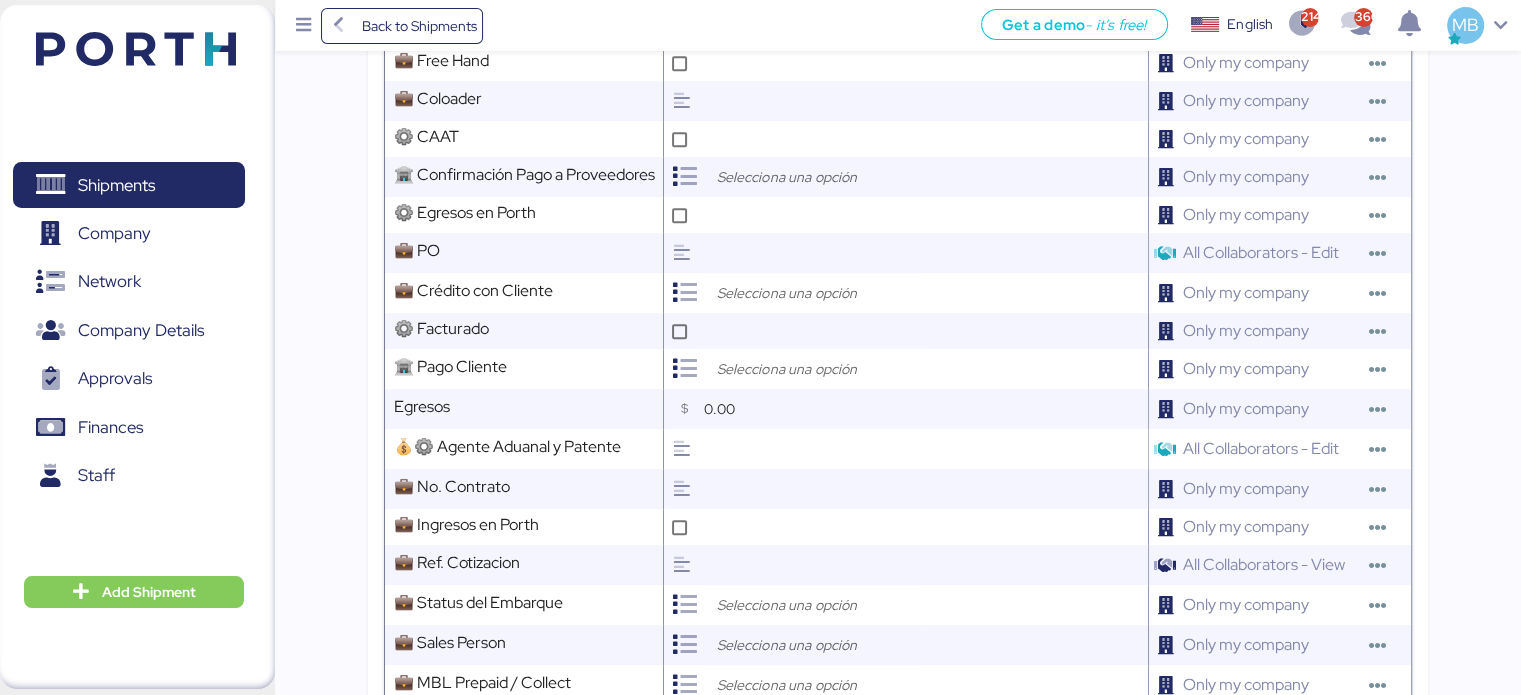 scroll, scrollTop: 1400, scrollLeft: 0, axis: vertical 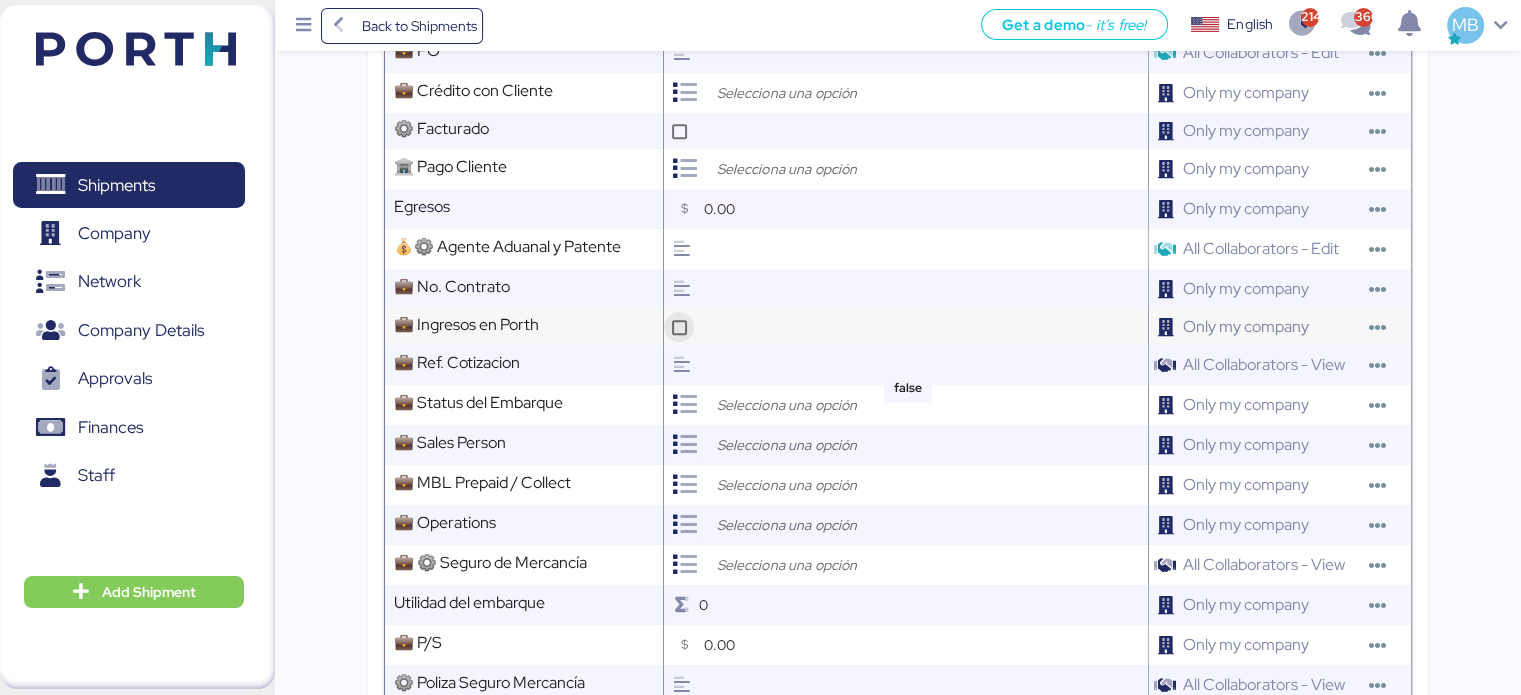 click 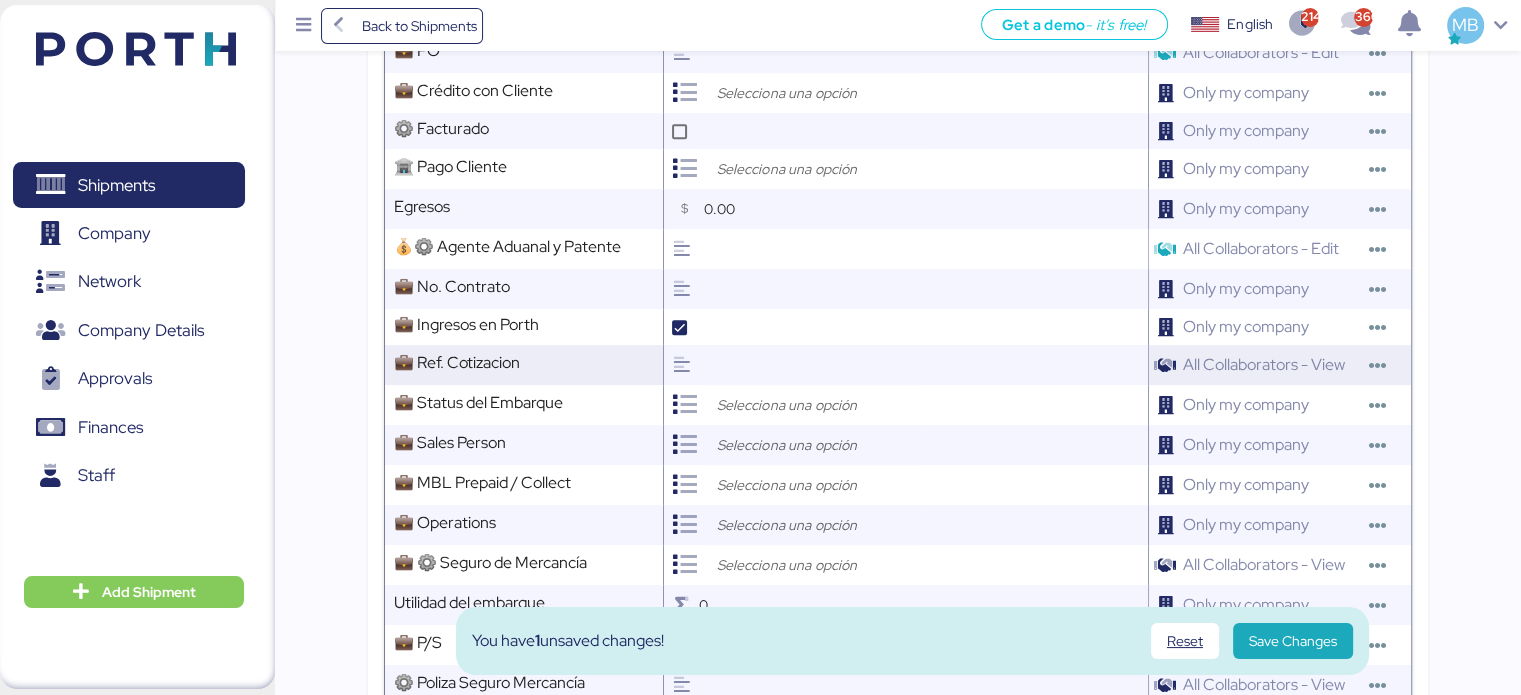click at bounding box center [922, 365] 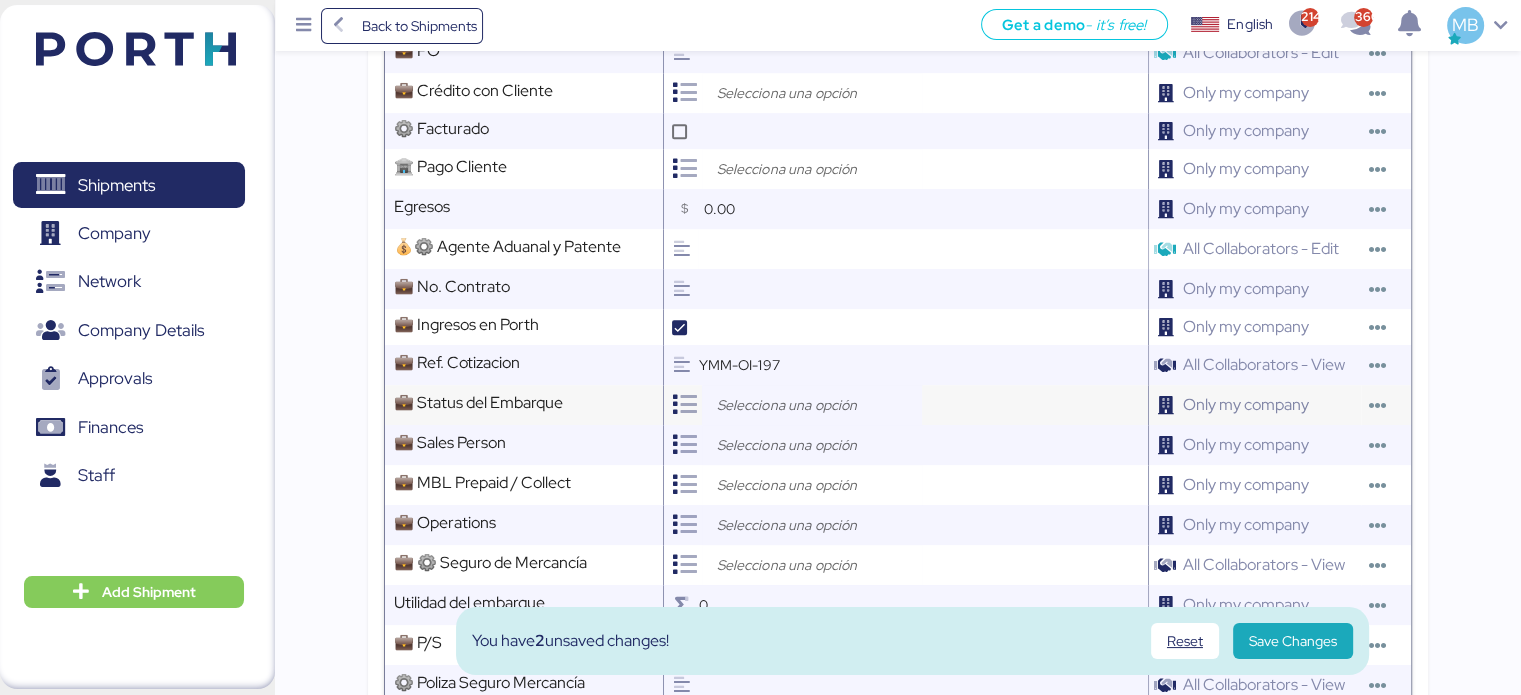 type on "YMM-OI-197" 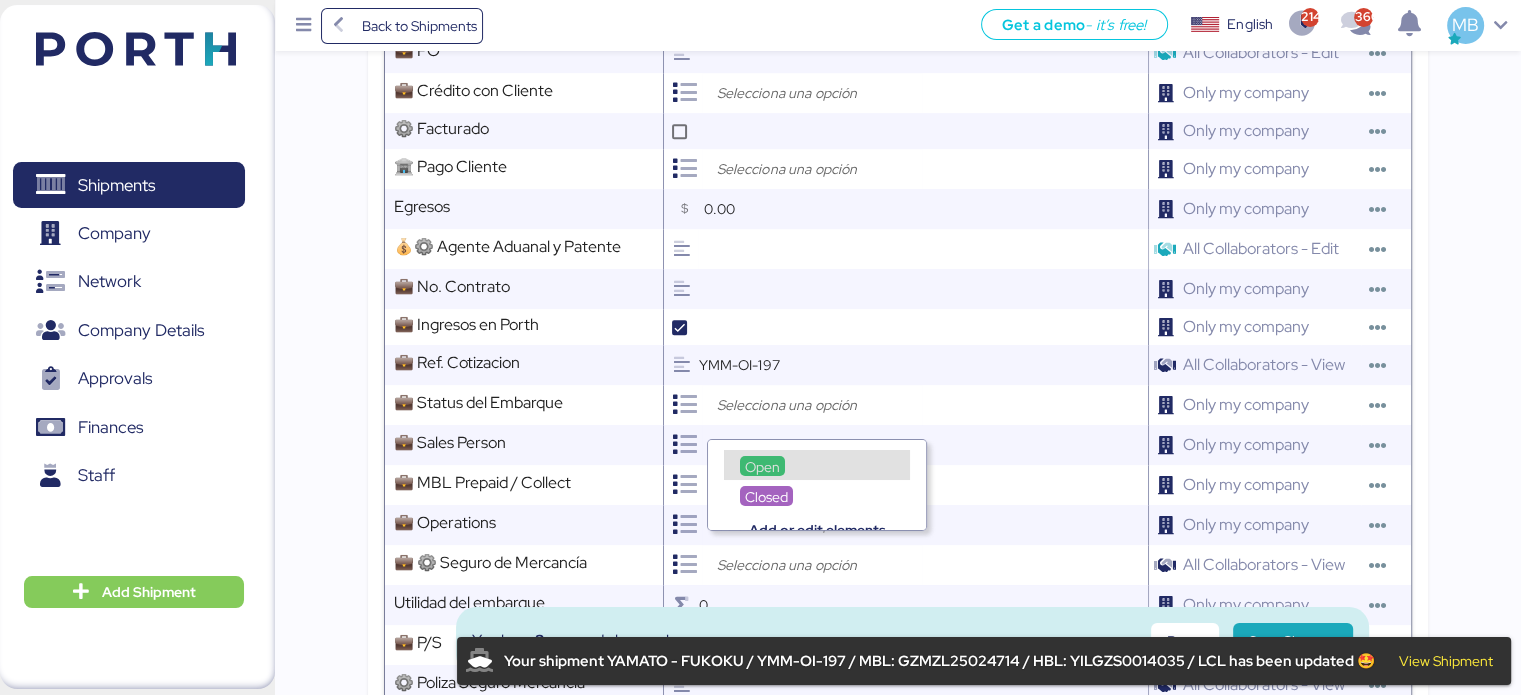 click on "Open" at bounding box center (817, 465) 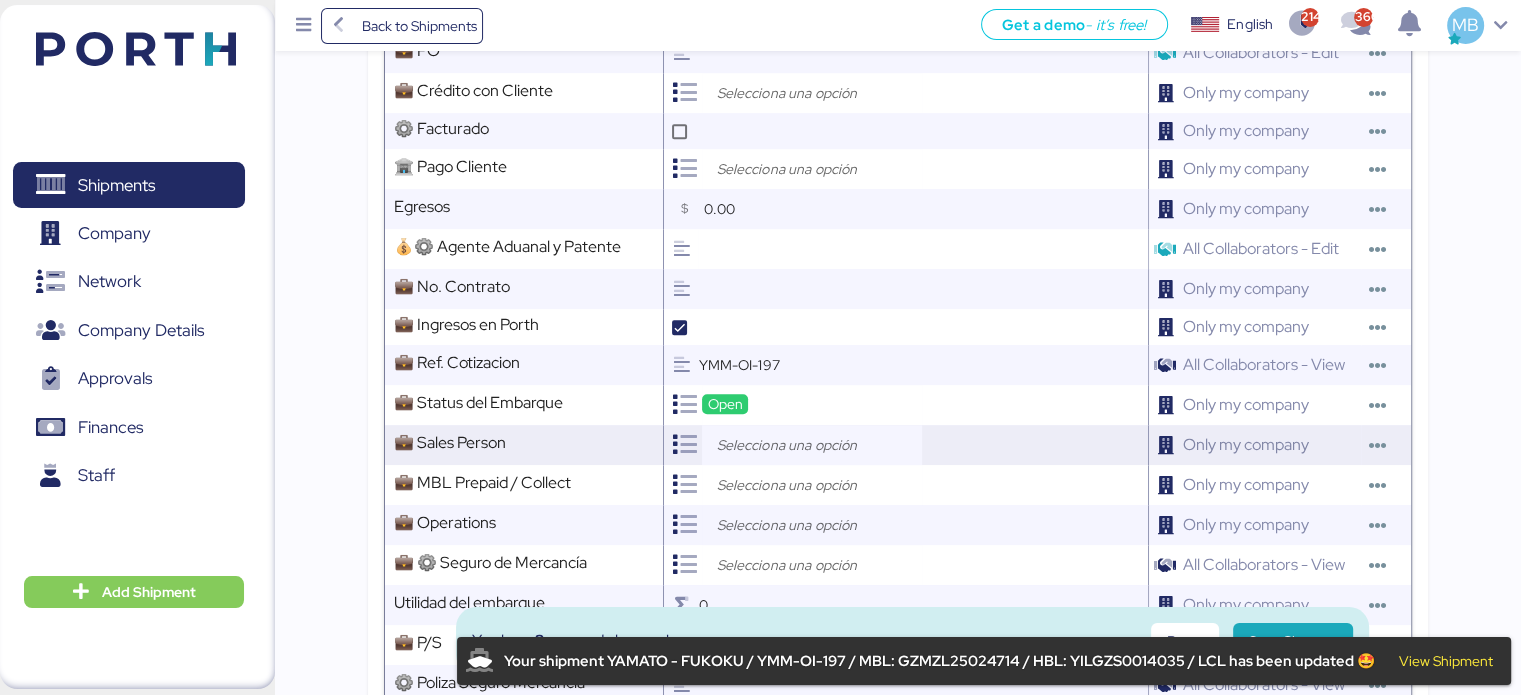 click at bounding box center (817, 445) 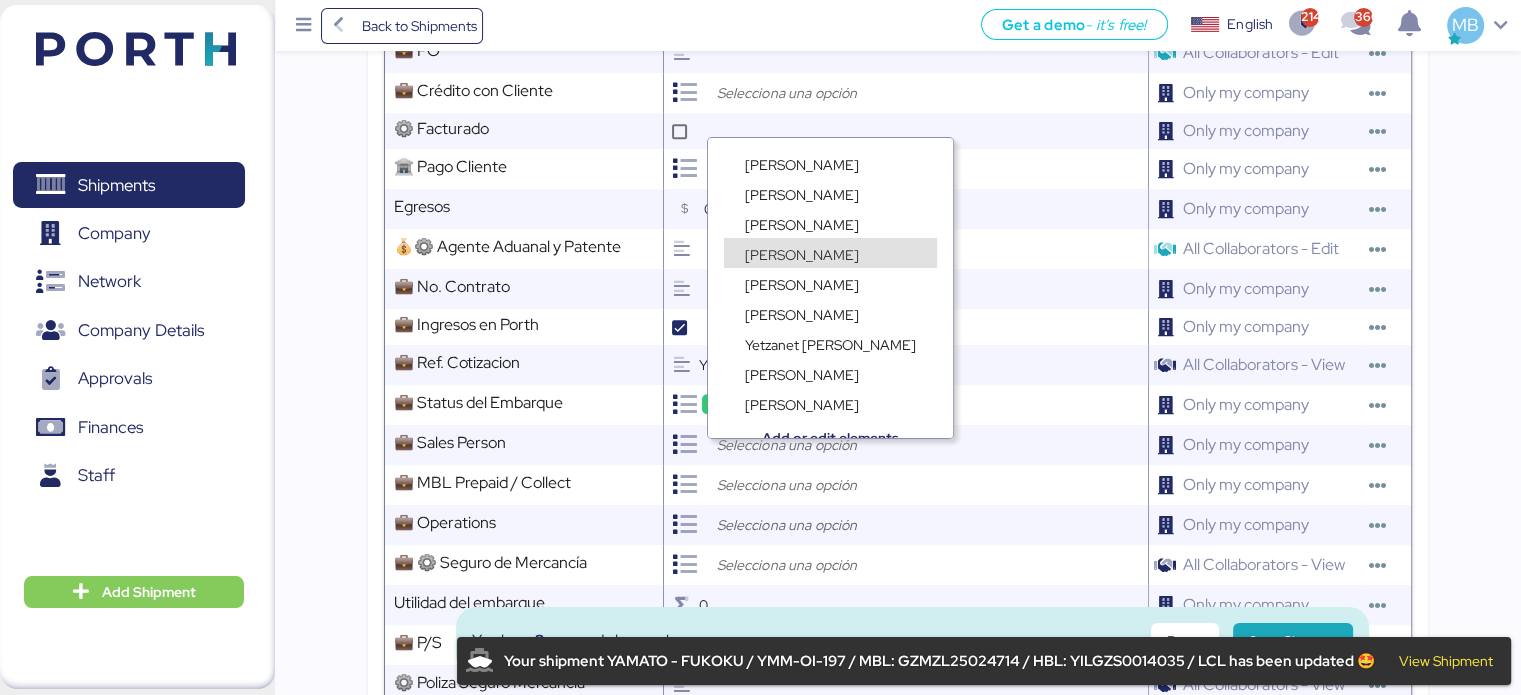click on "[PERSON_NAME]" at bounding box center (802, 255) 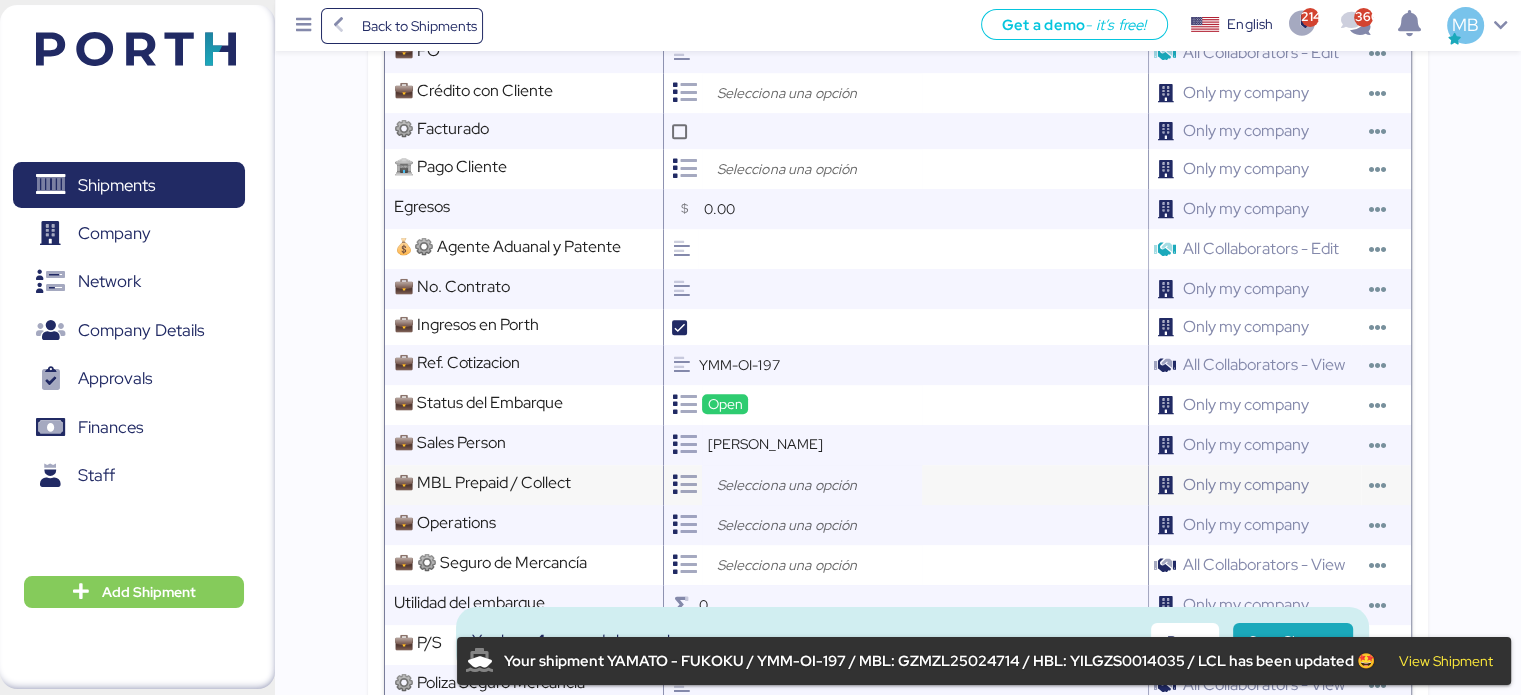 click at bounding box center [812, 485] 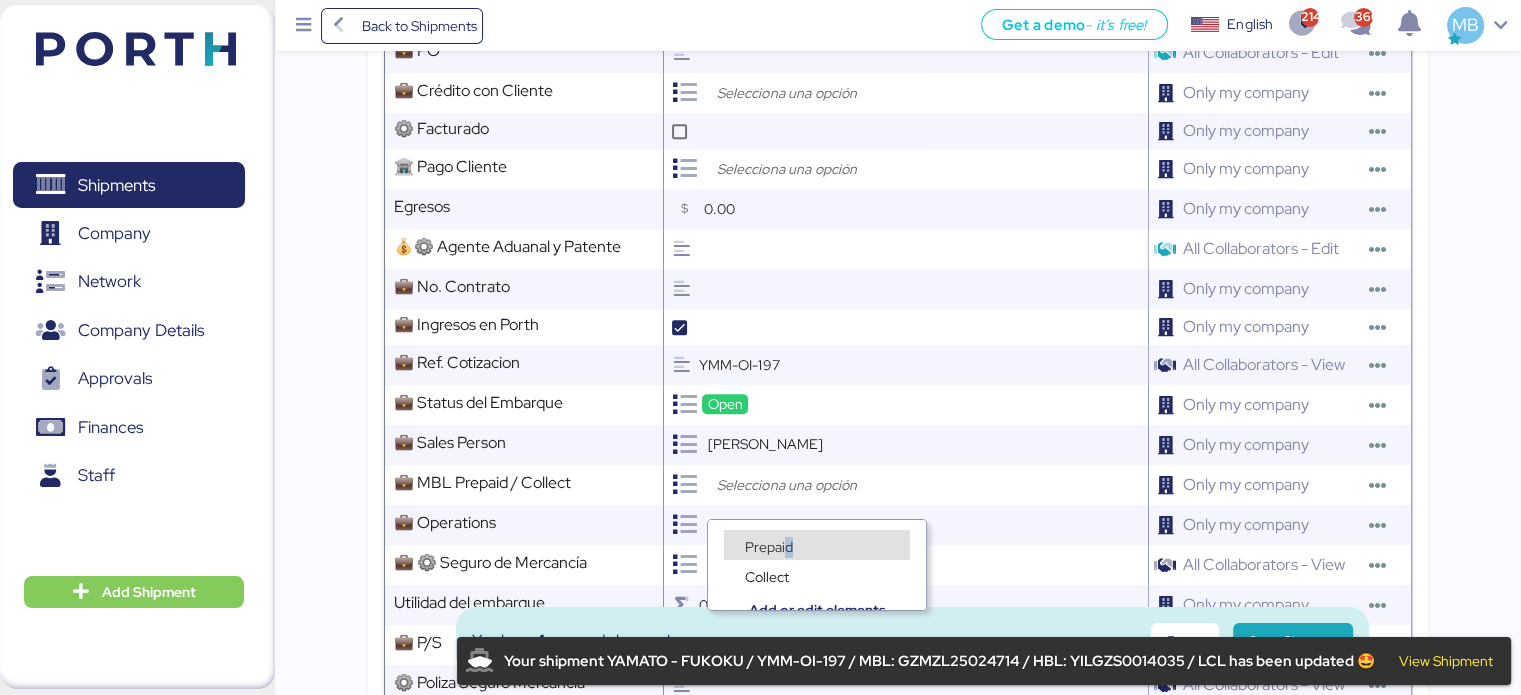 click on "Prepaid" at bounding box center [769, 547] 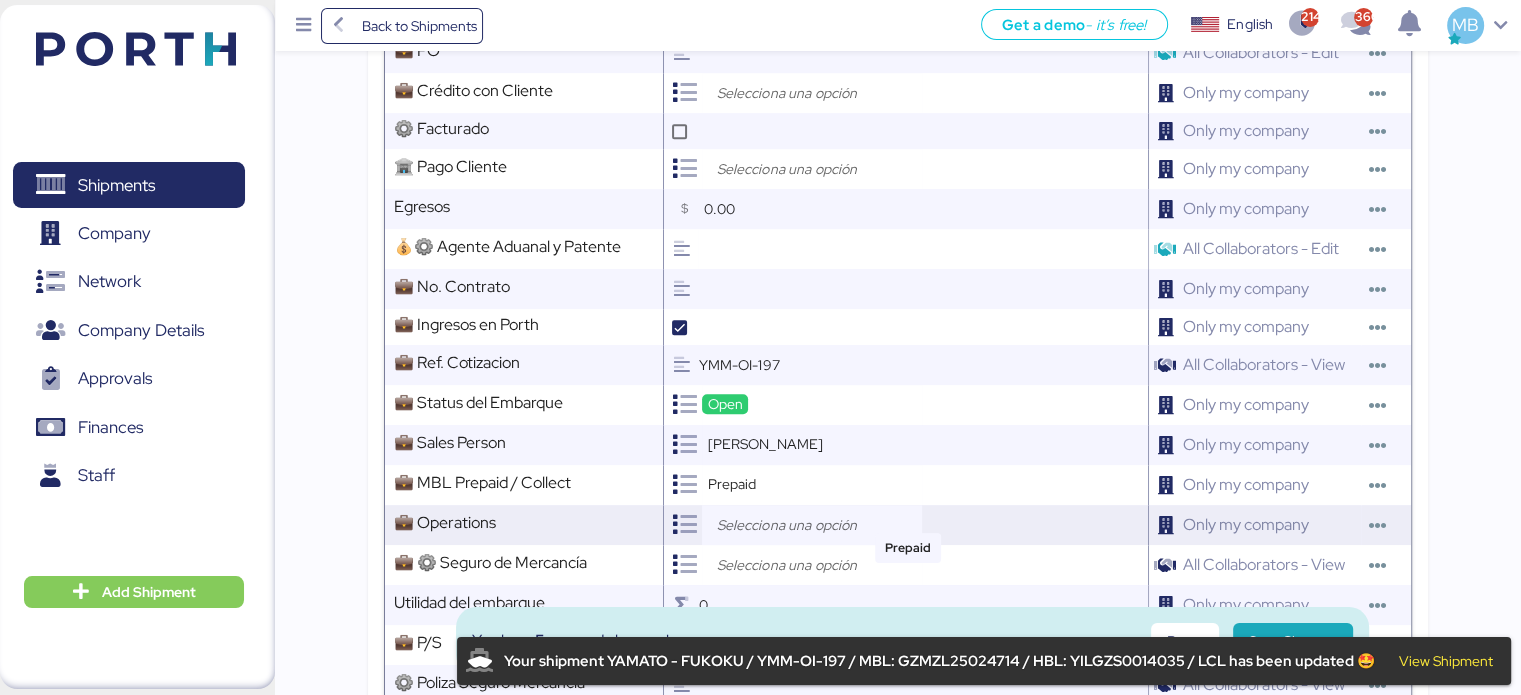 click at bounding box center (817, 525) 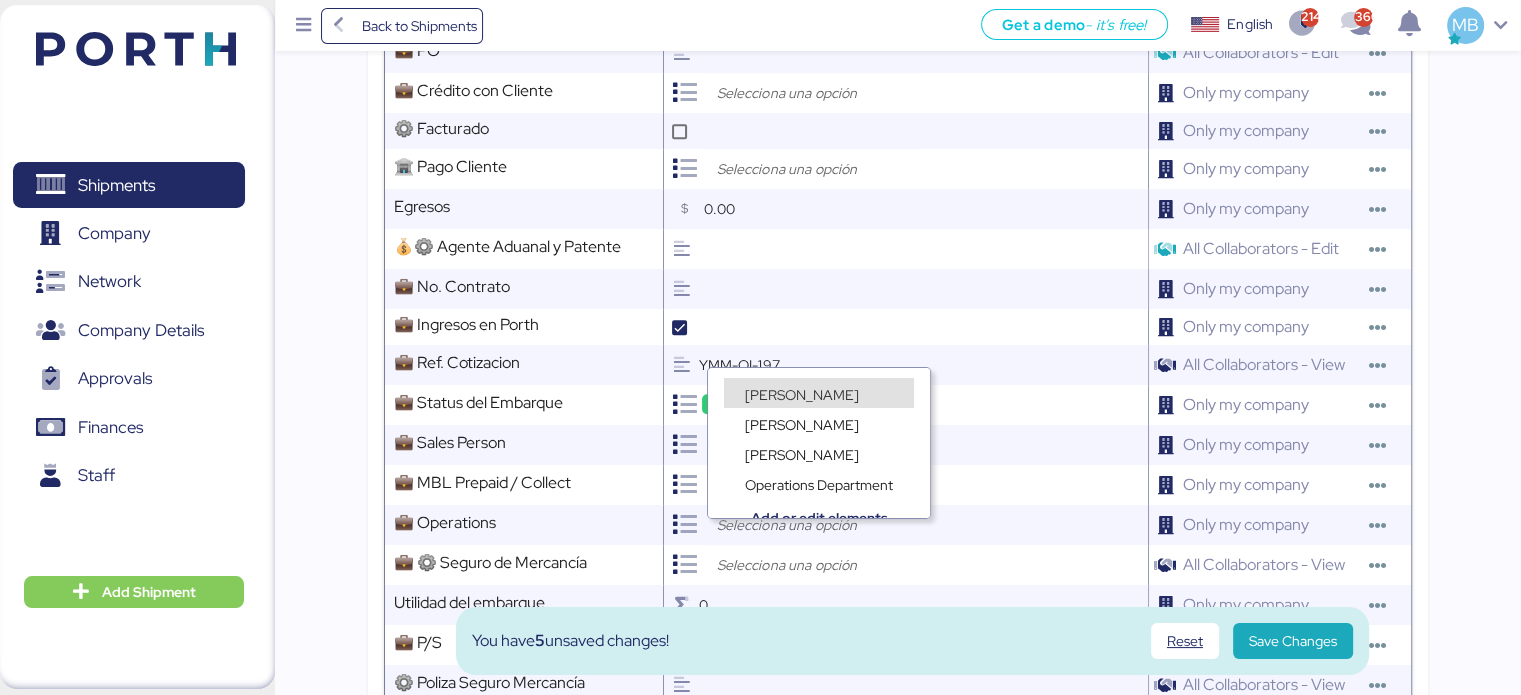click on "[PERSON_NAME]" at bounding box center [819, 393] 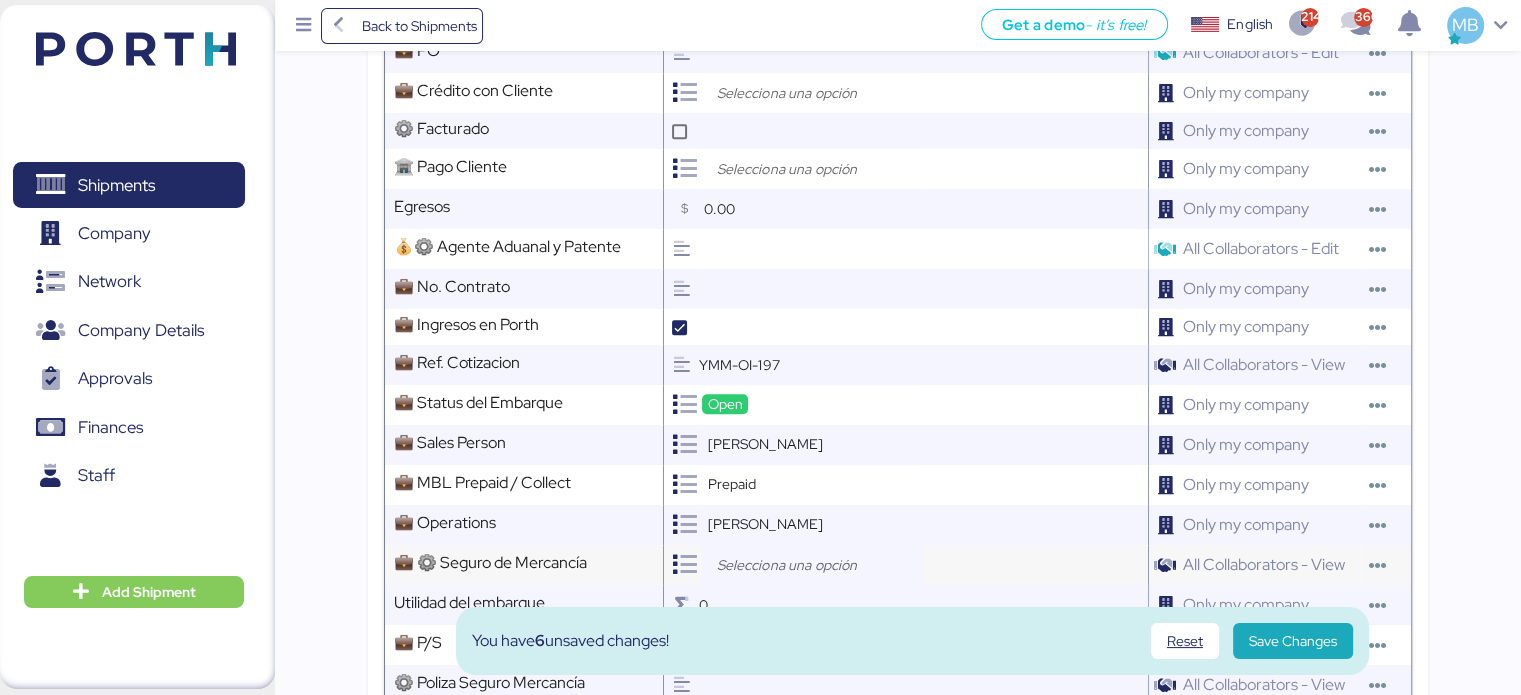 click at bounding box center [812, 565] 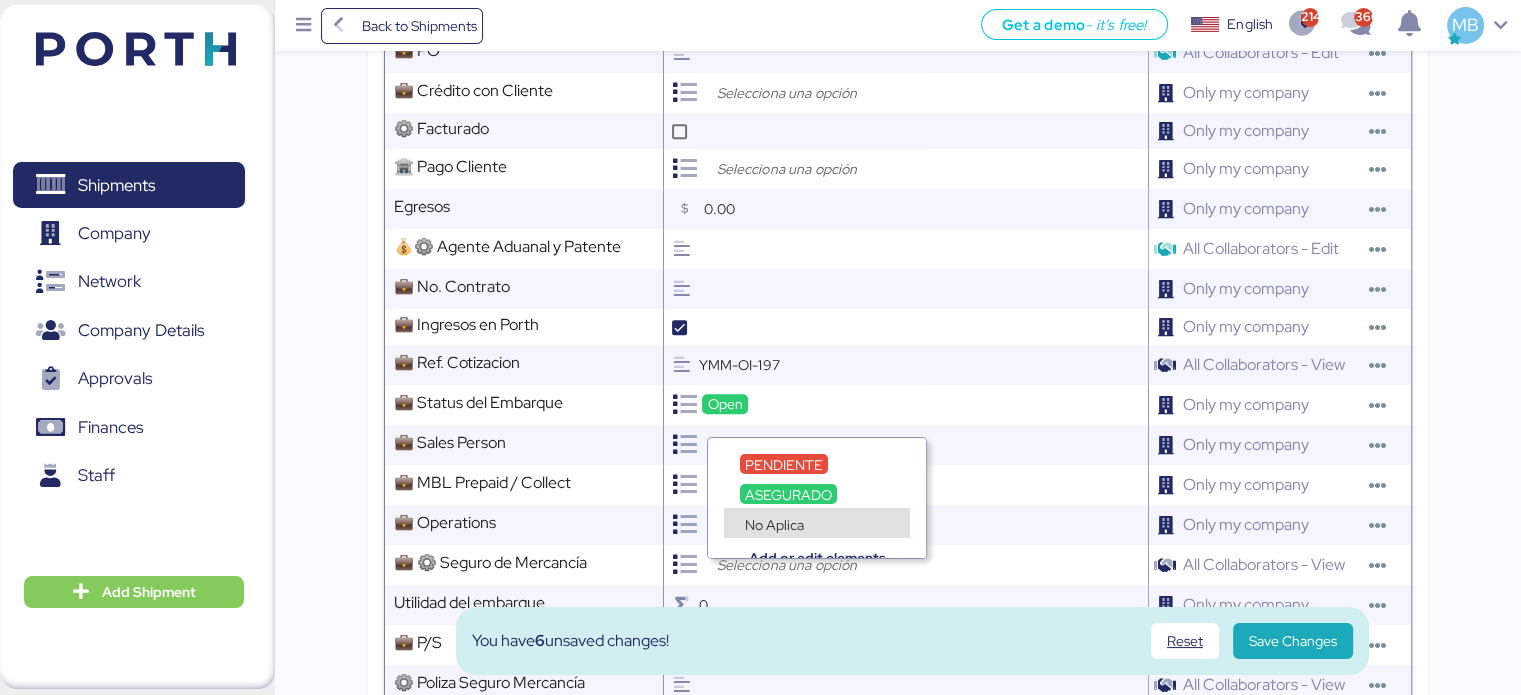 click on "No Aplica" at bounding box center (774, 524) 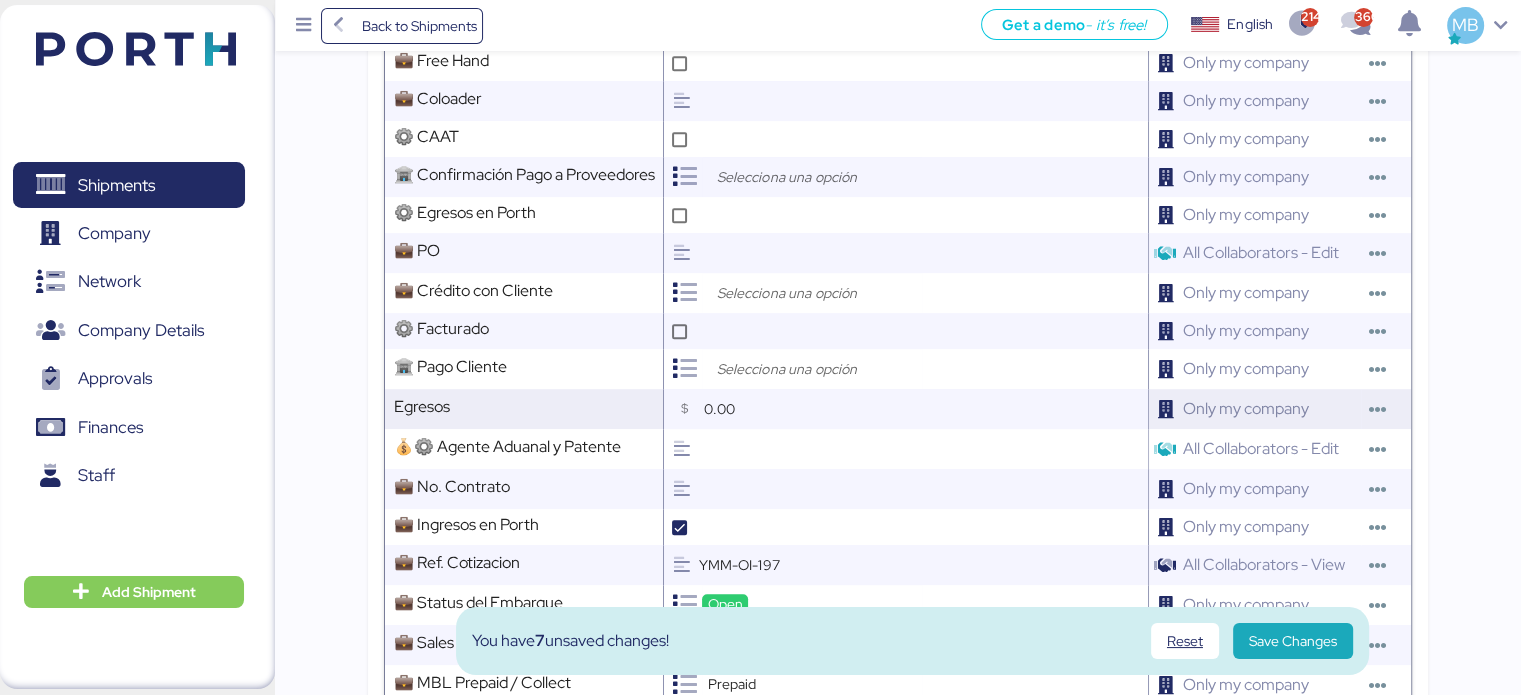 scroll, scrollTop: 1000, scrollLeft: 0, axis: vertical 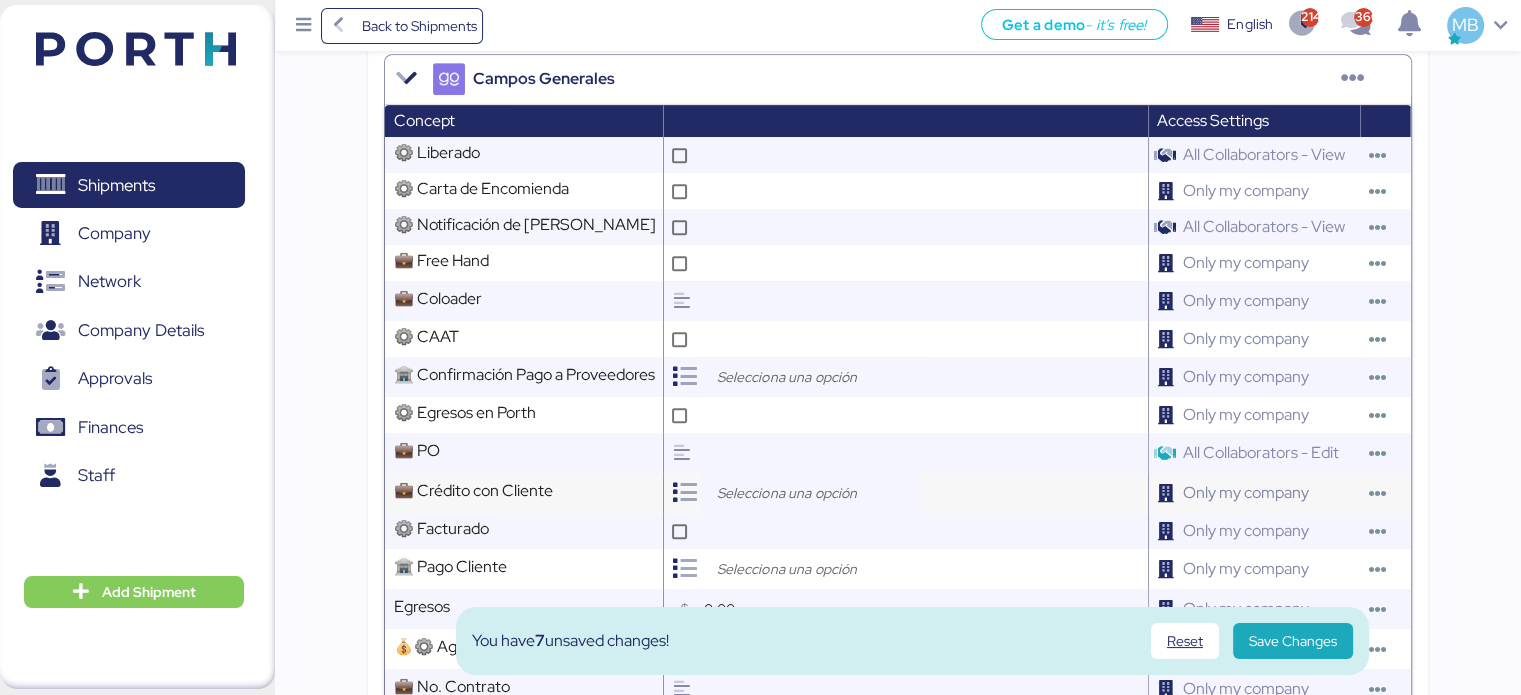 click at bounding box center (817, 493) 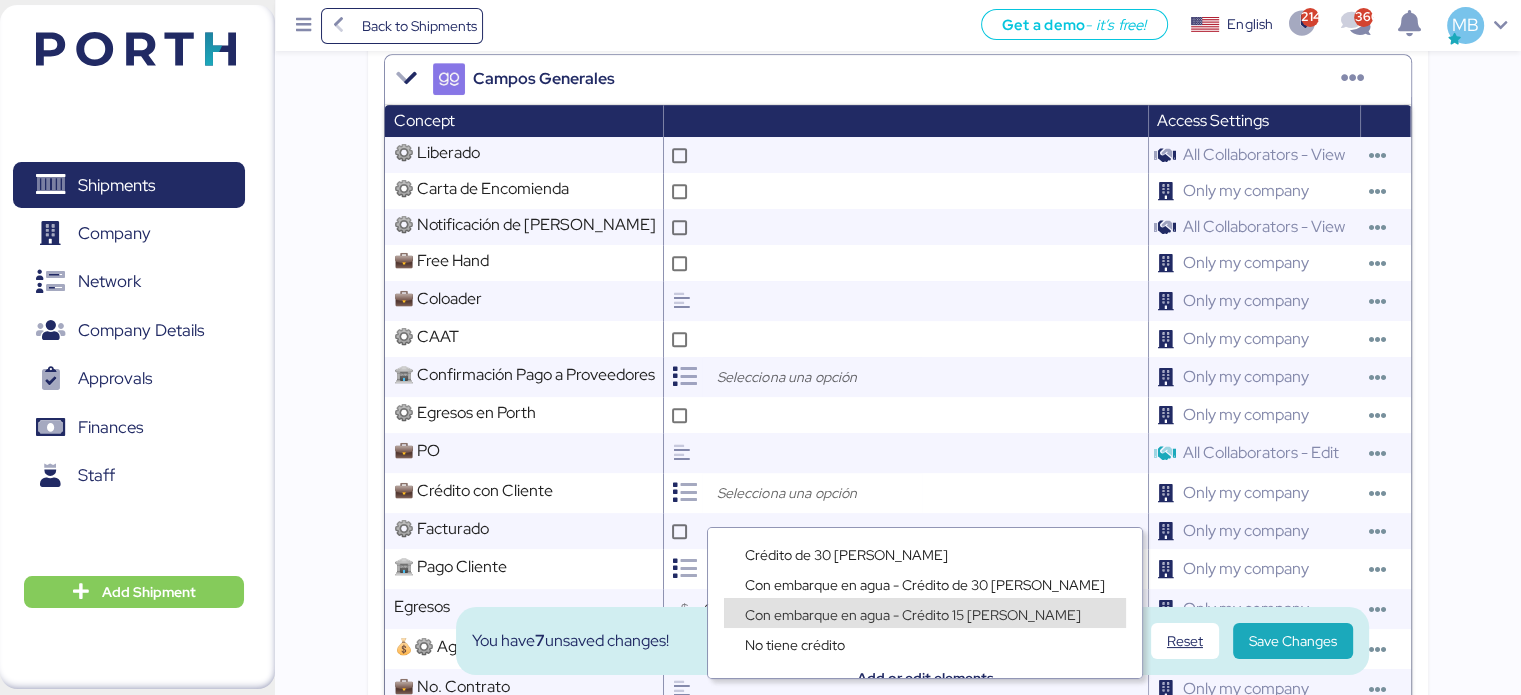 click on "Con embarque en agua - Crédito 15 [PERSON_NAME]" at bounding box center (913, 615) 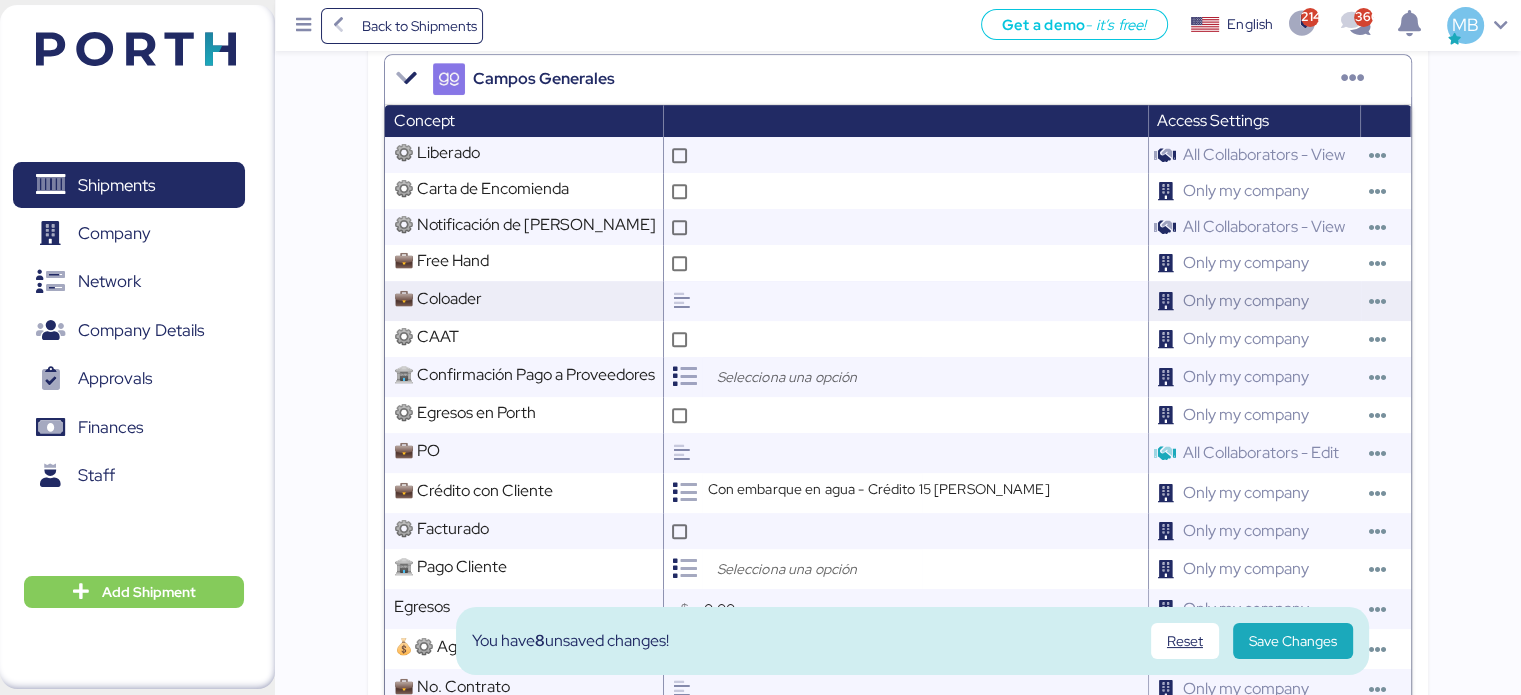 click at bounding box center [922, 301] 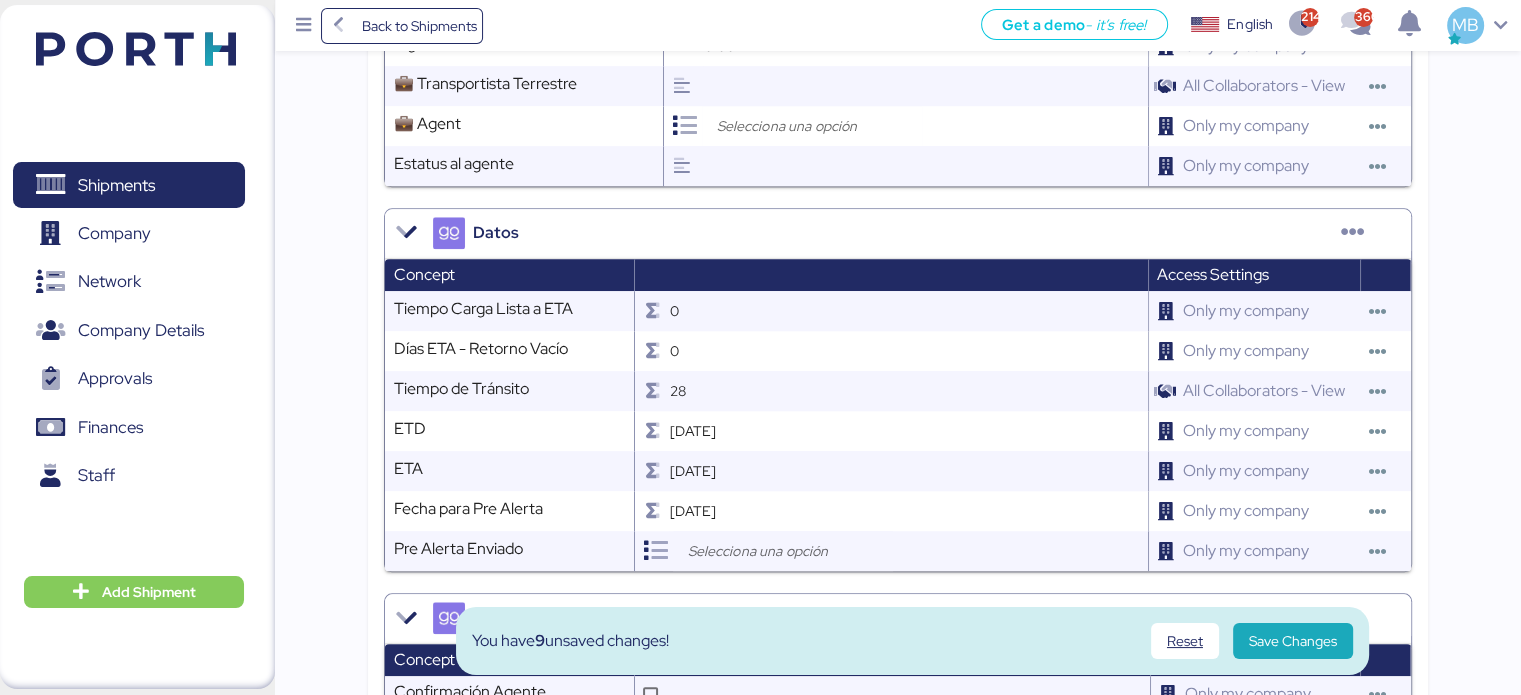 scroll, scrollTop: 2222, scrollLeft: 0, axis: vertical 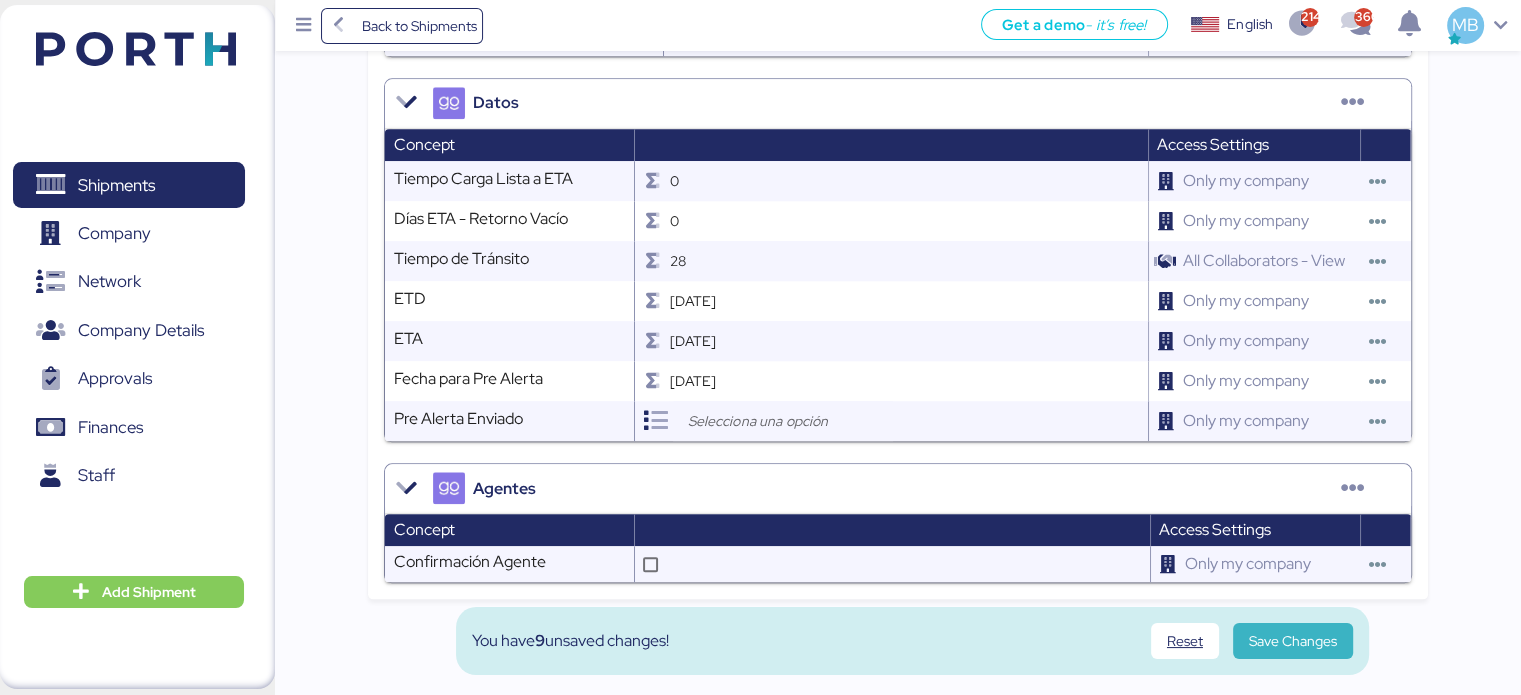 type on "Charter Link" 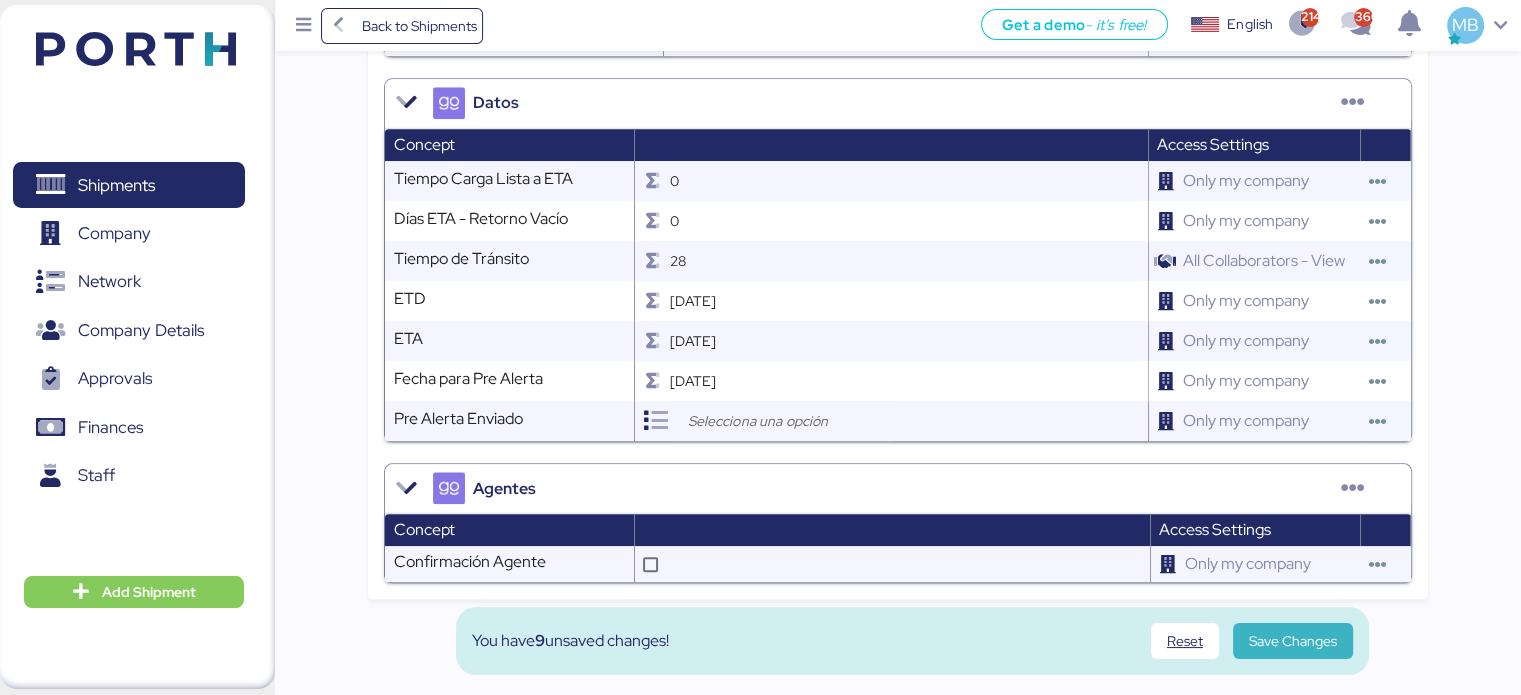 click on "Save Changes" at bounding box center [1293, 641] 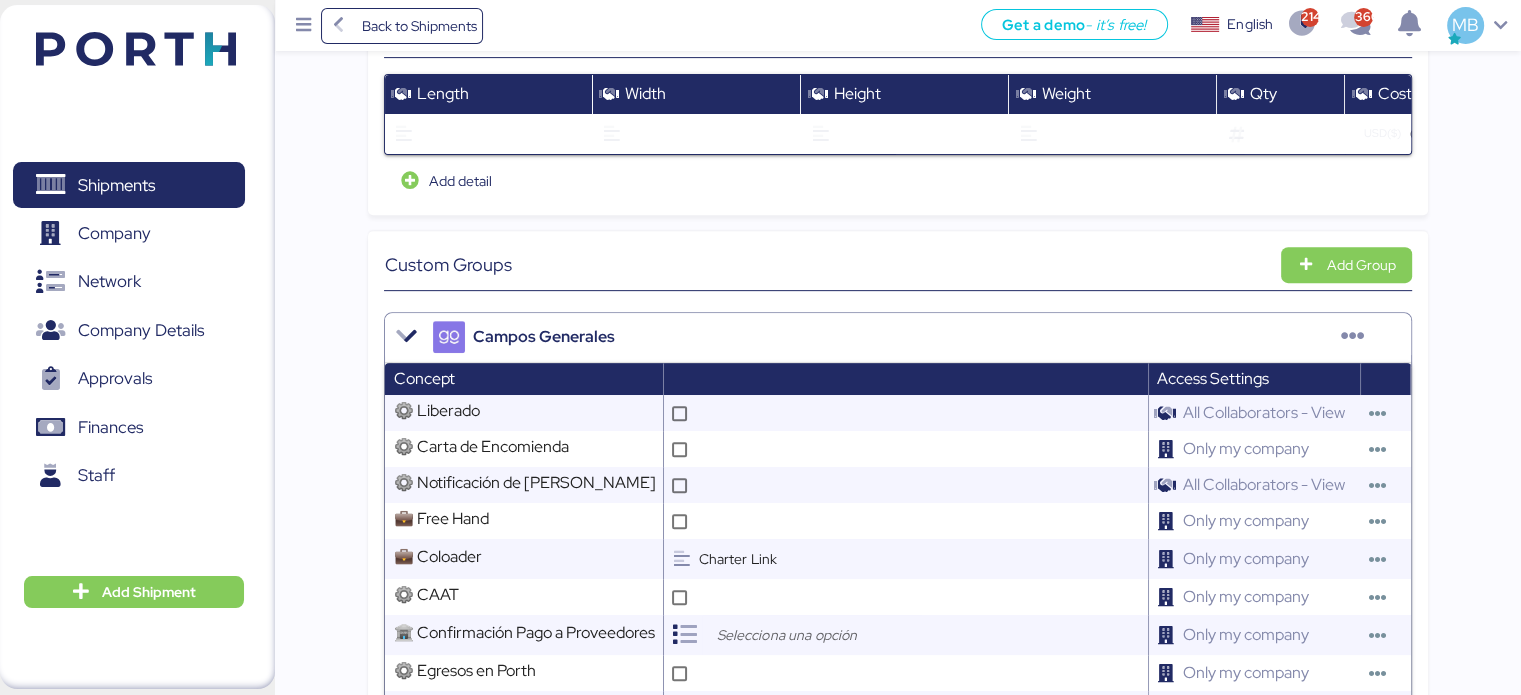 scroll, scrollTop: 0, scrollLeft: 0, axis: both 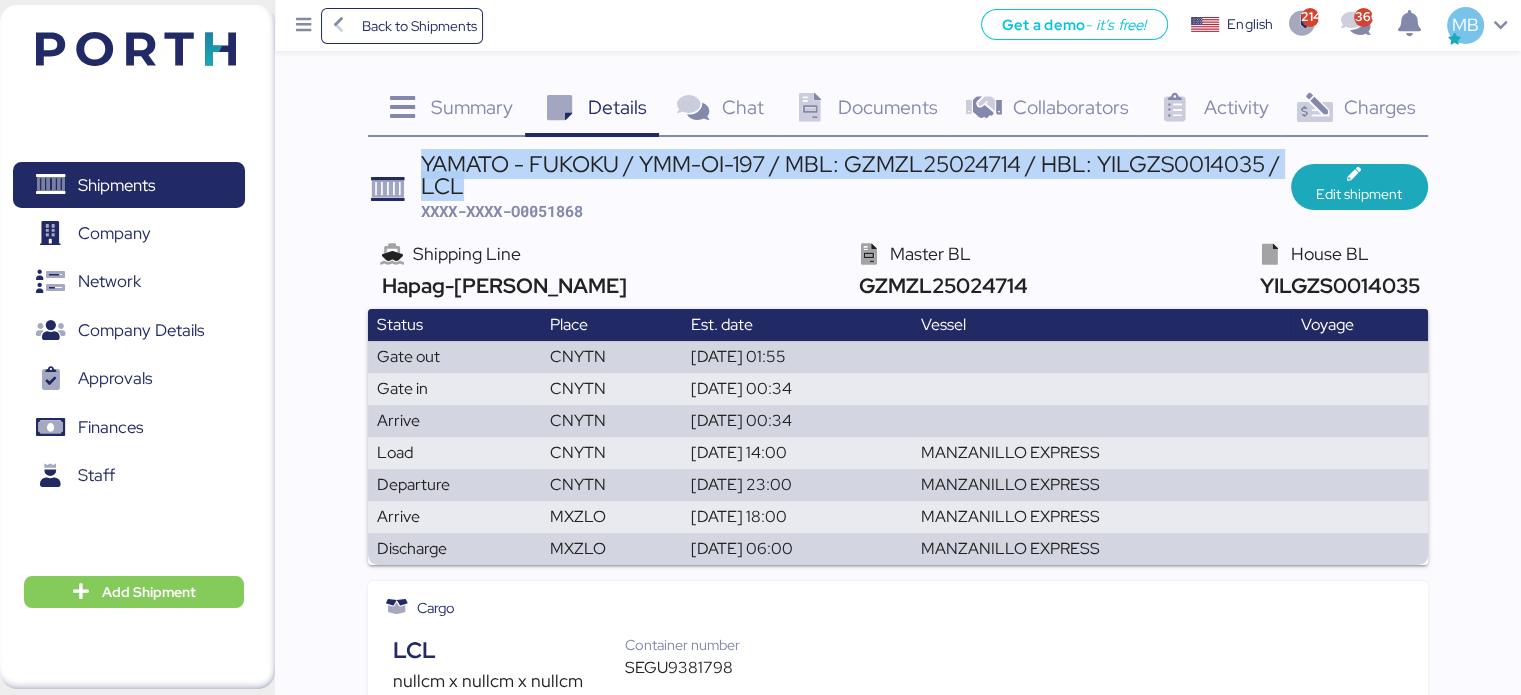 drag, startPoint x: 420, startPoint y: 160, endPoint x: 468, endPoint y: 189, distance: 56.0803 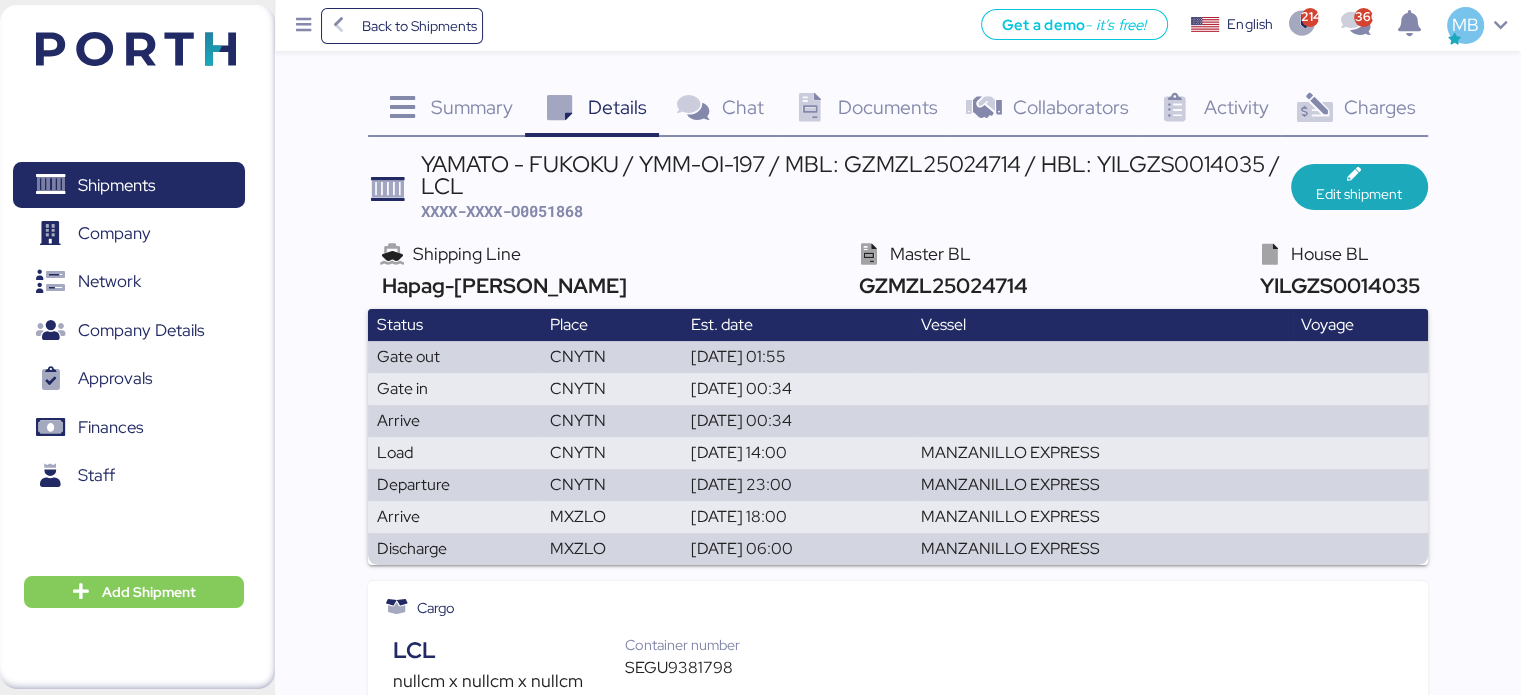 click on "XXXX-XXXX-O0051868" at bounding box center (502, 211) 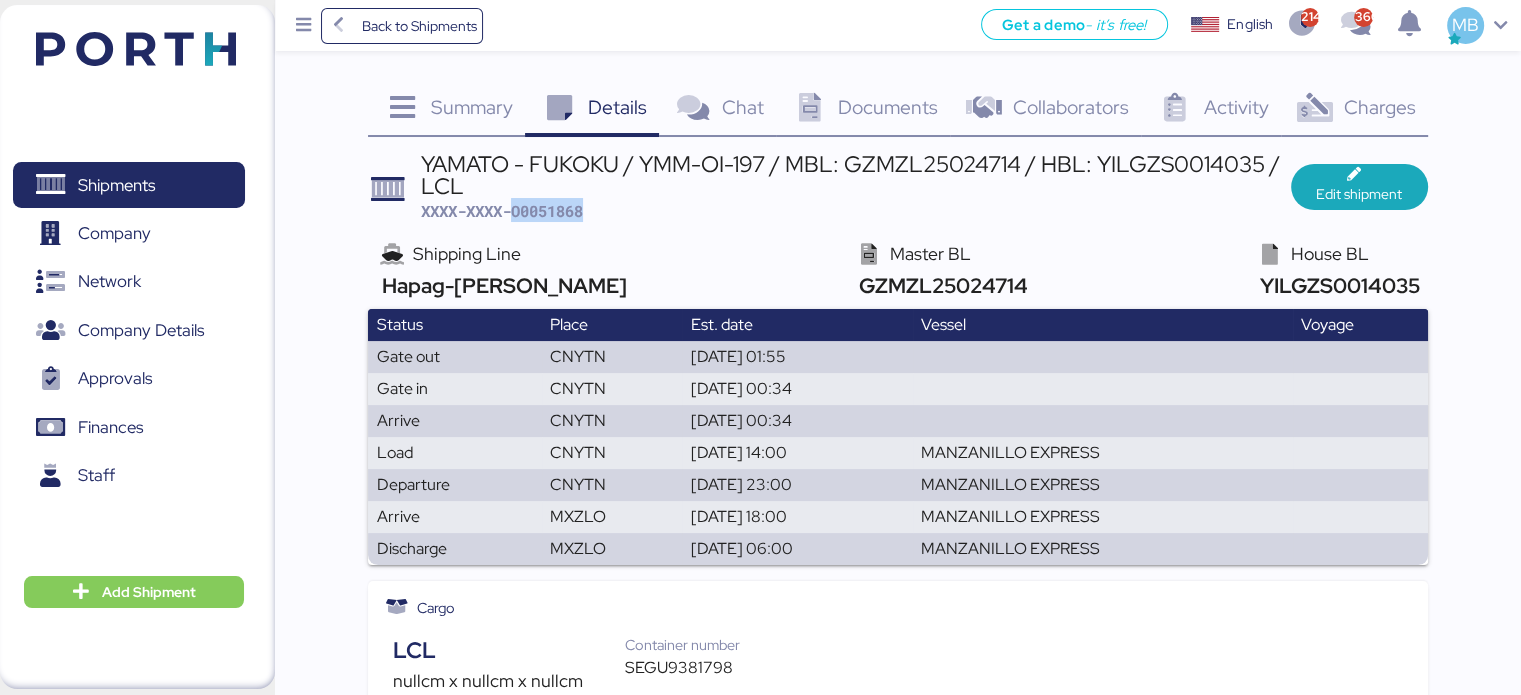click on "XXXX-XXXX-O0051868" at bounding box center (502, 211) 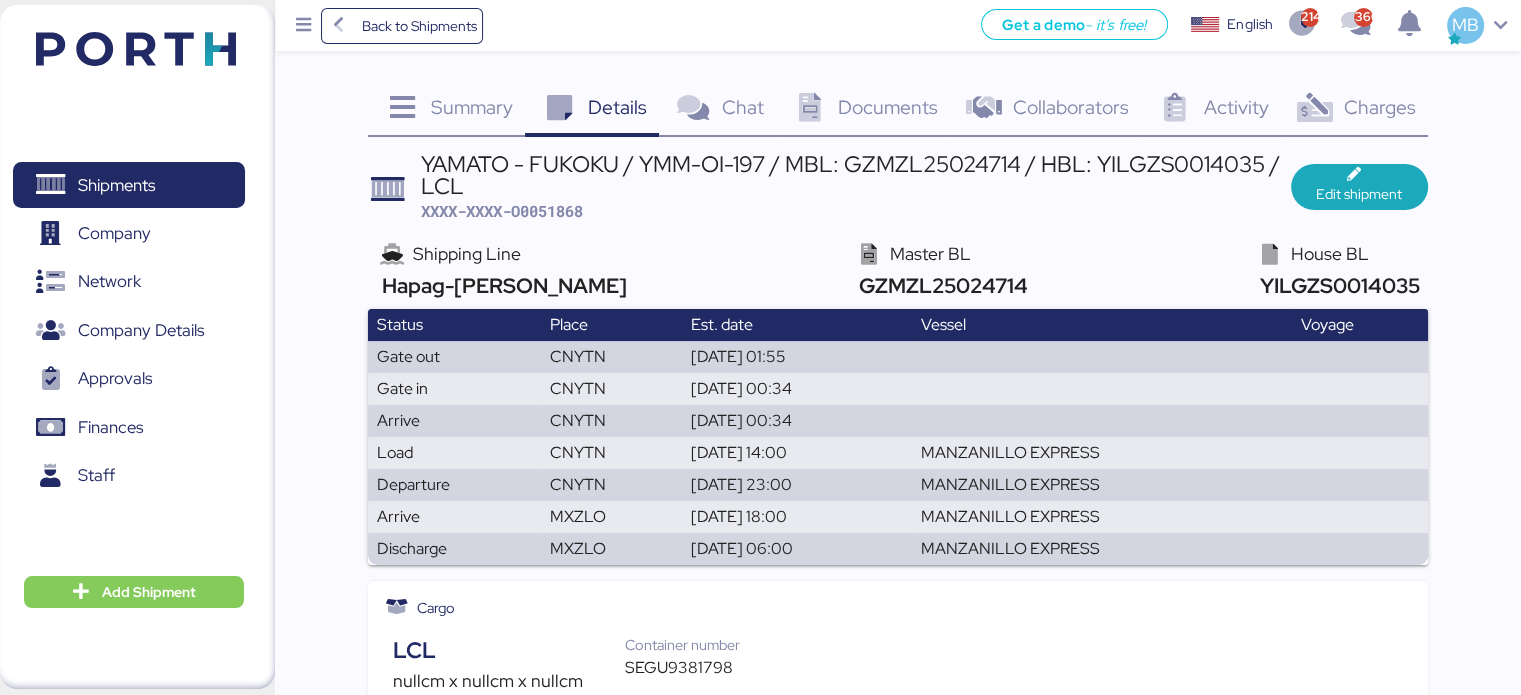click on "YAMATO - FUKOKU / YMM-OI-197 / MBL: GZMZL25024714 / HBL: YILGZS0014035 / LCL" at bounding box center [856, 175] 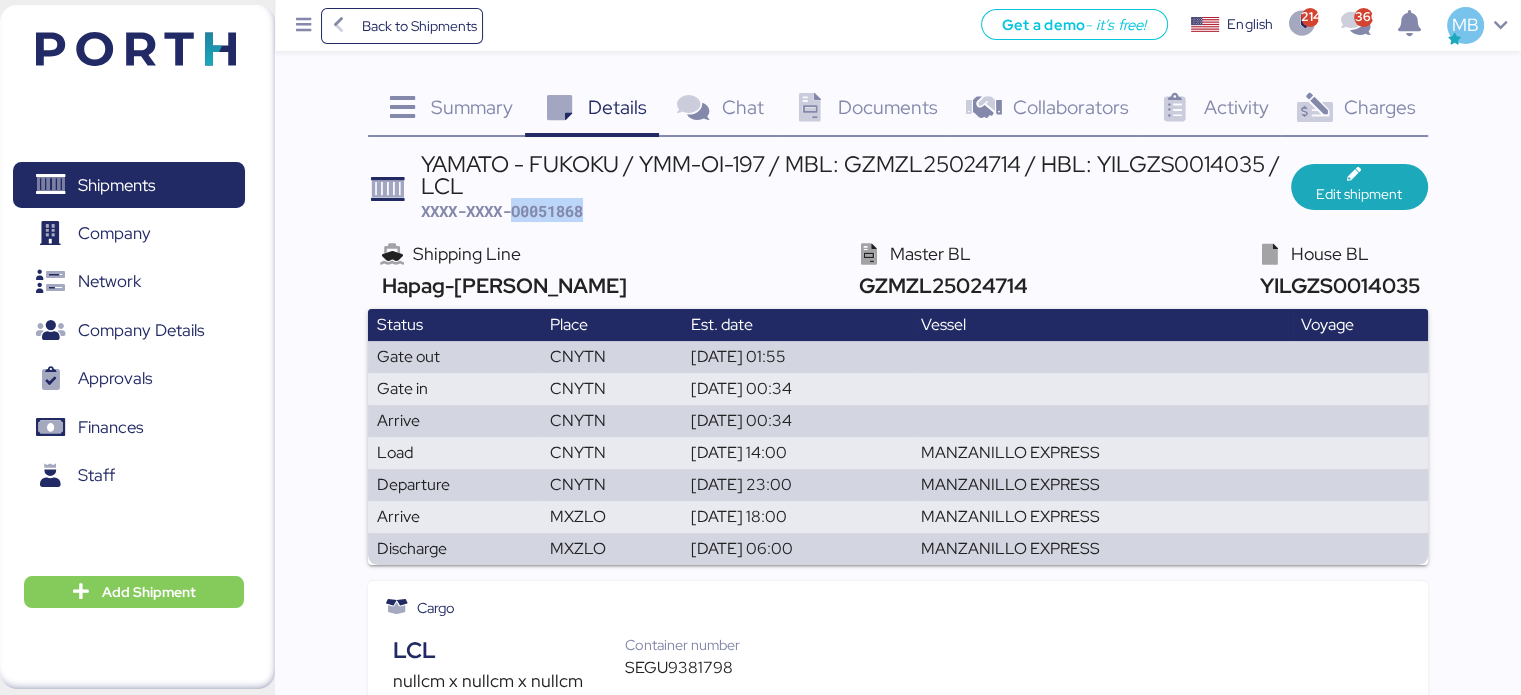 click on "XXXX-XXXX-O0051868" at bounding box center [502, 211] 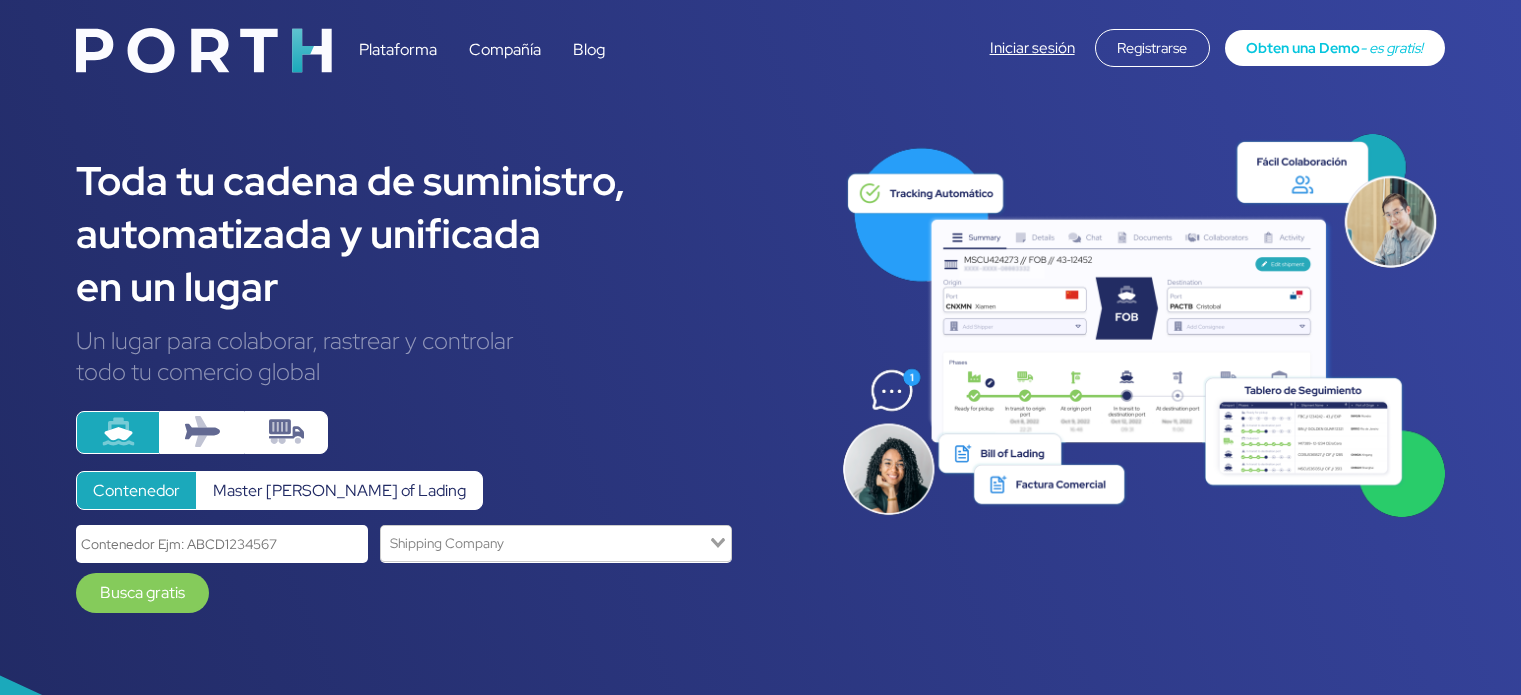 scroll, scrollTop: 0, scrollLeft: 0, axis: both 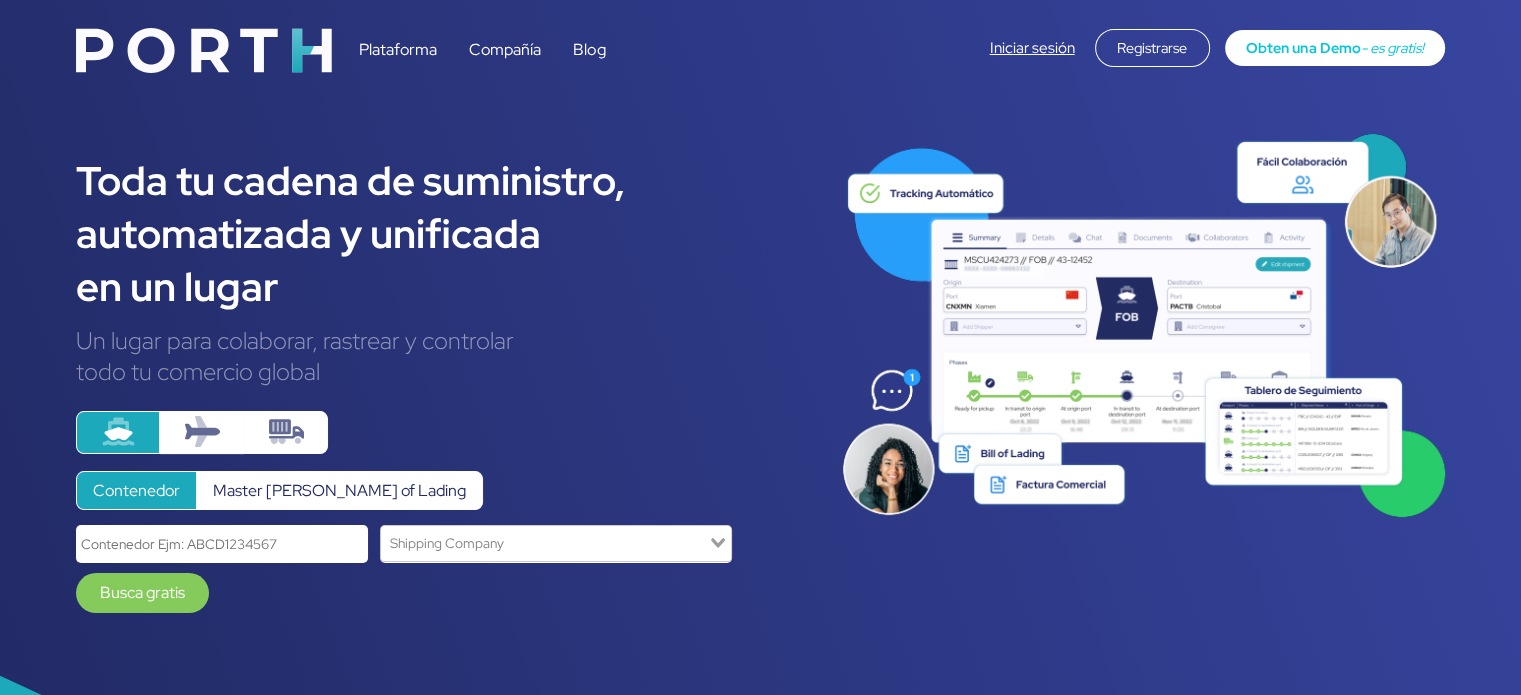 click on "Iniciar sesión" at bounding box center (1032, 48) 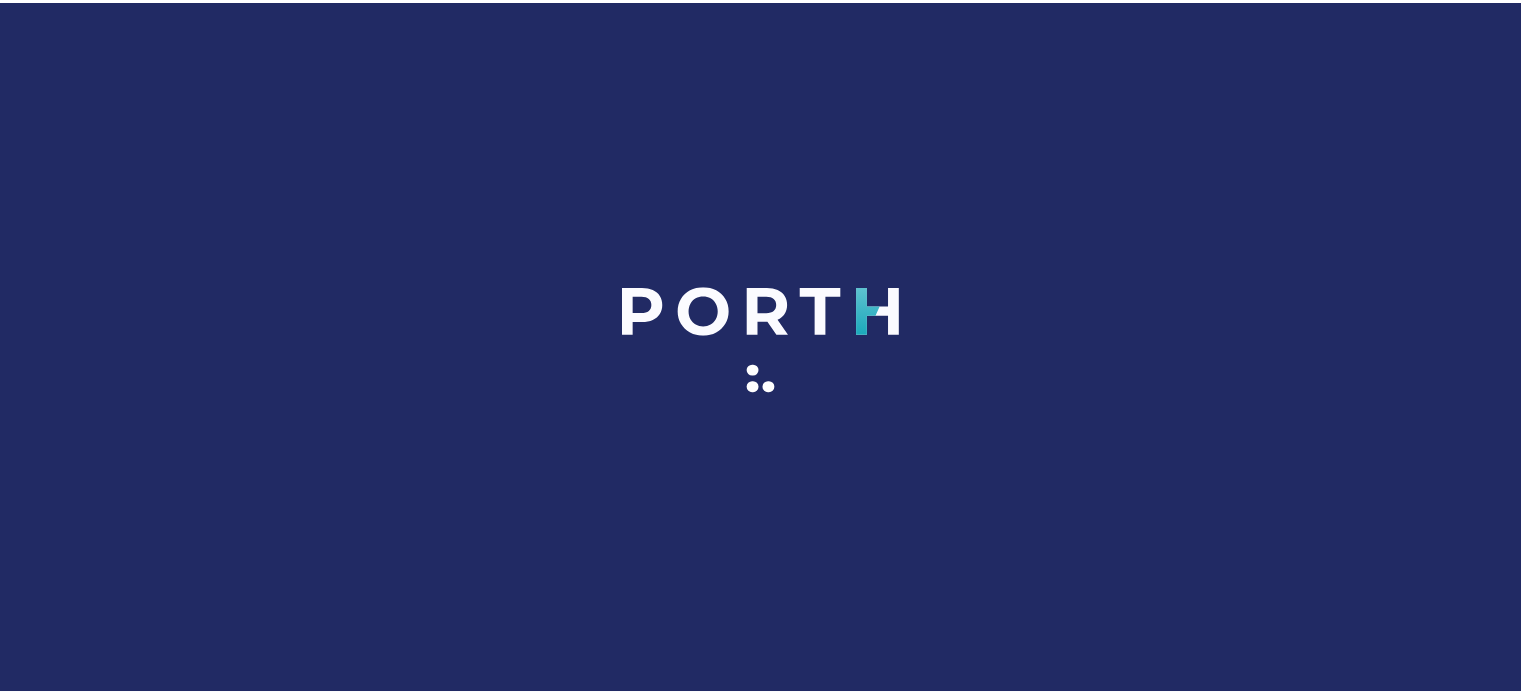 scroll, scrollTop: 0, scrollLeft: 0, axis: both 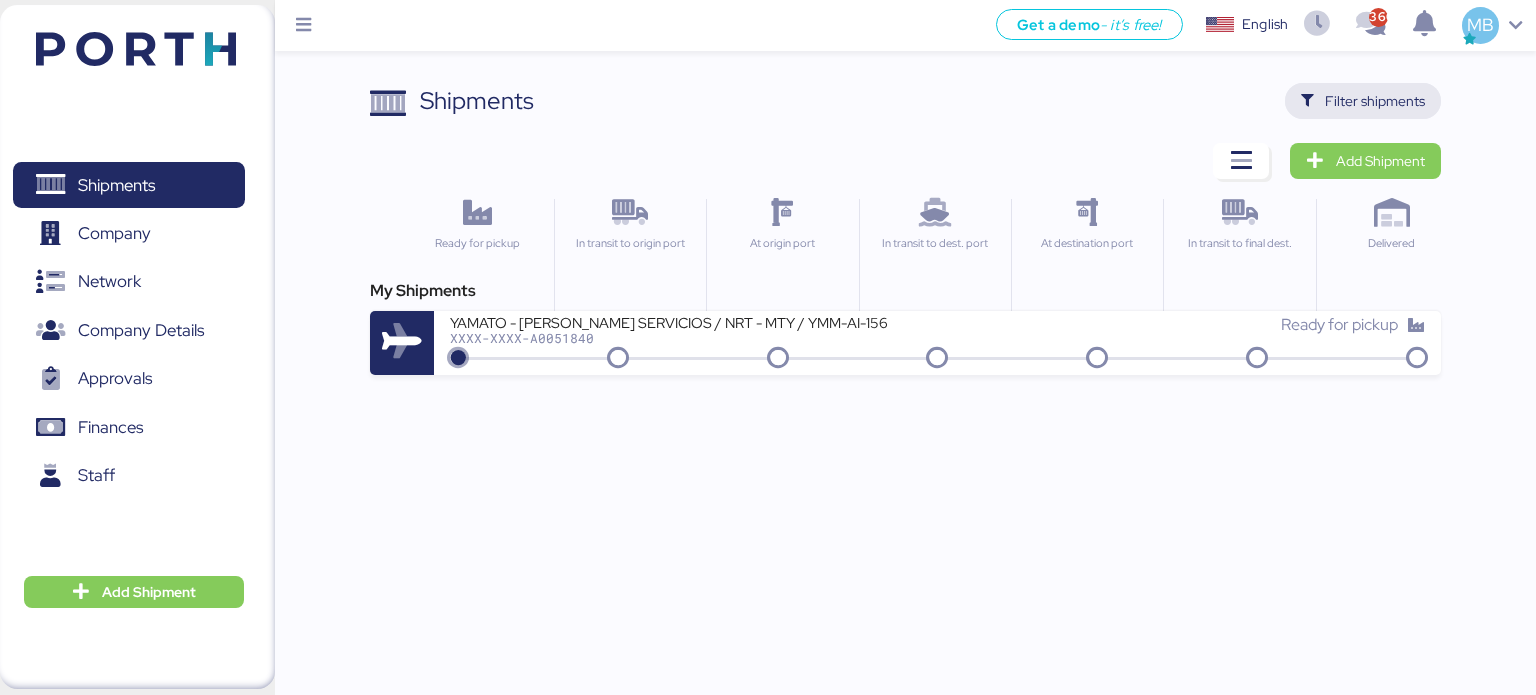 click on "Filter shipments" at bounding box center [1375, 101] 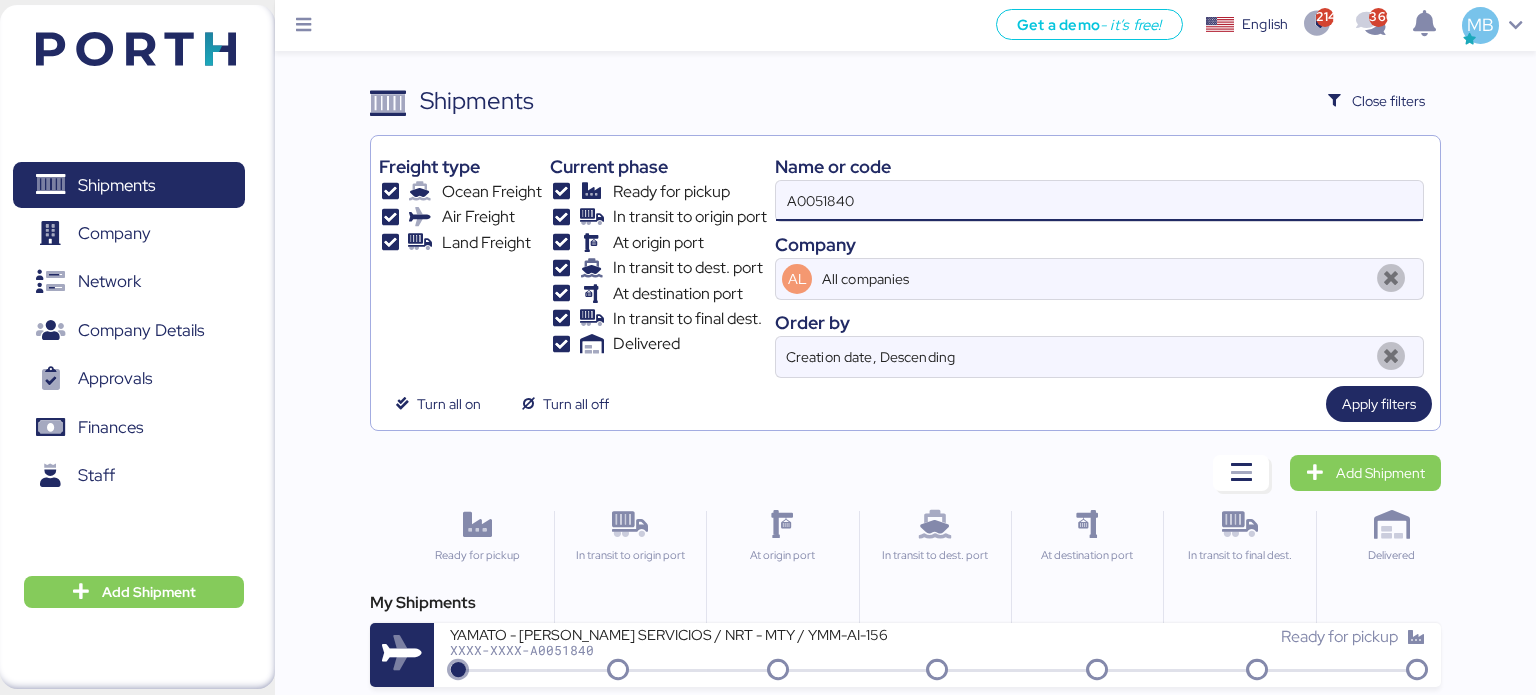 drag, startPoint x: 926, startPoint y: 201, endPoint x: 720, endPoint y: 200, distance: 206.00243 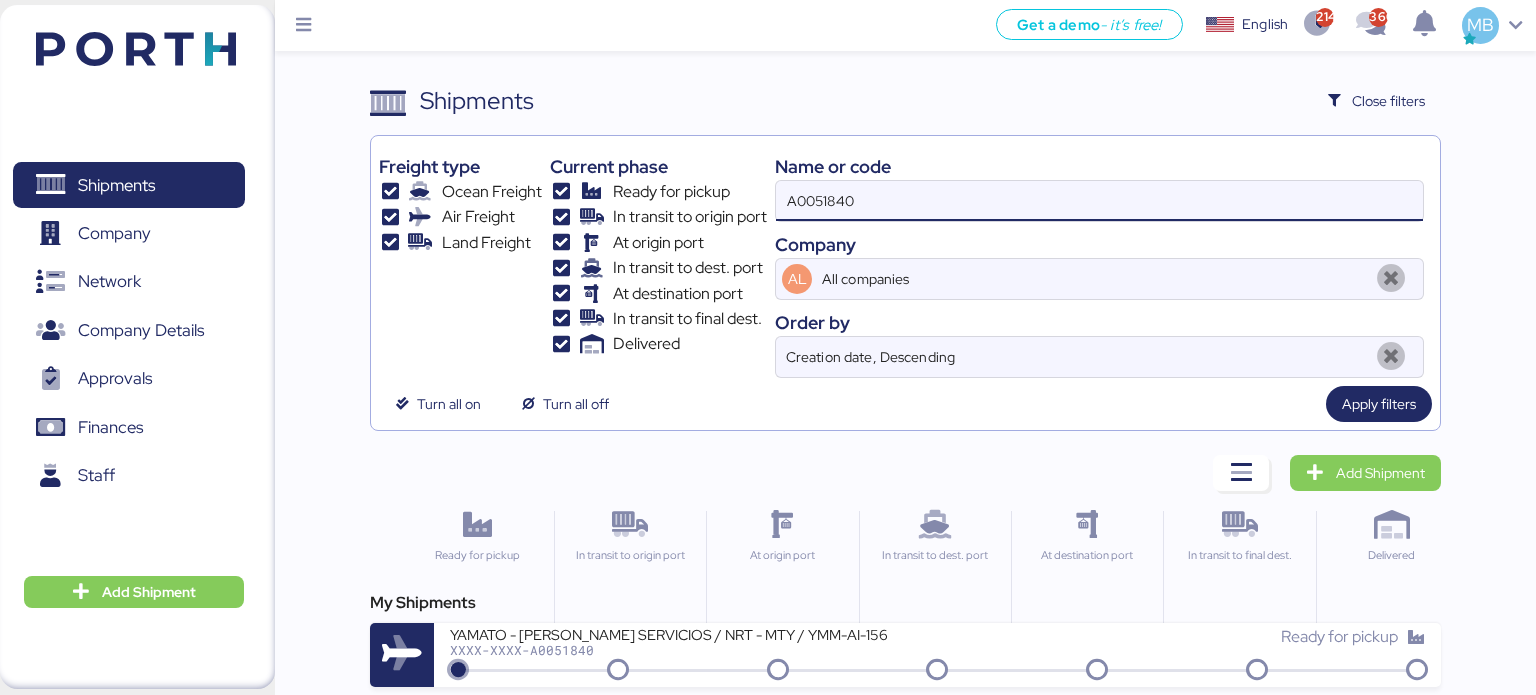 click on "Freight type   Ocean Freight   Air Freight   Land Freight Current phase   Ready for pickup   In transit to origin port   At origin port   In transit to dest. port   At destination port   In transit to final dest.   Delivered Name or code A0051840 Company AL All companies   Order by Creation date, Descending" at bounding box center [906, 261] 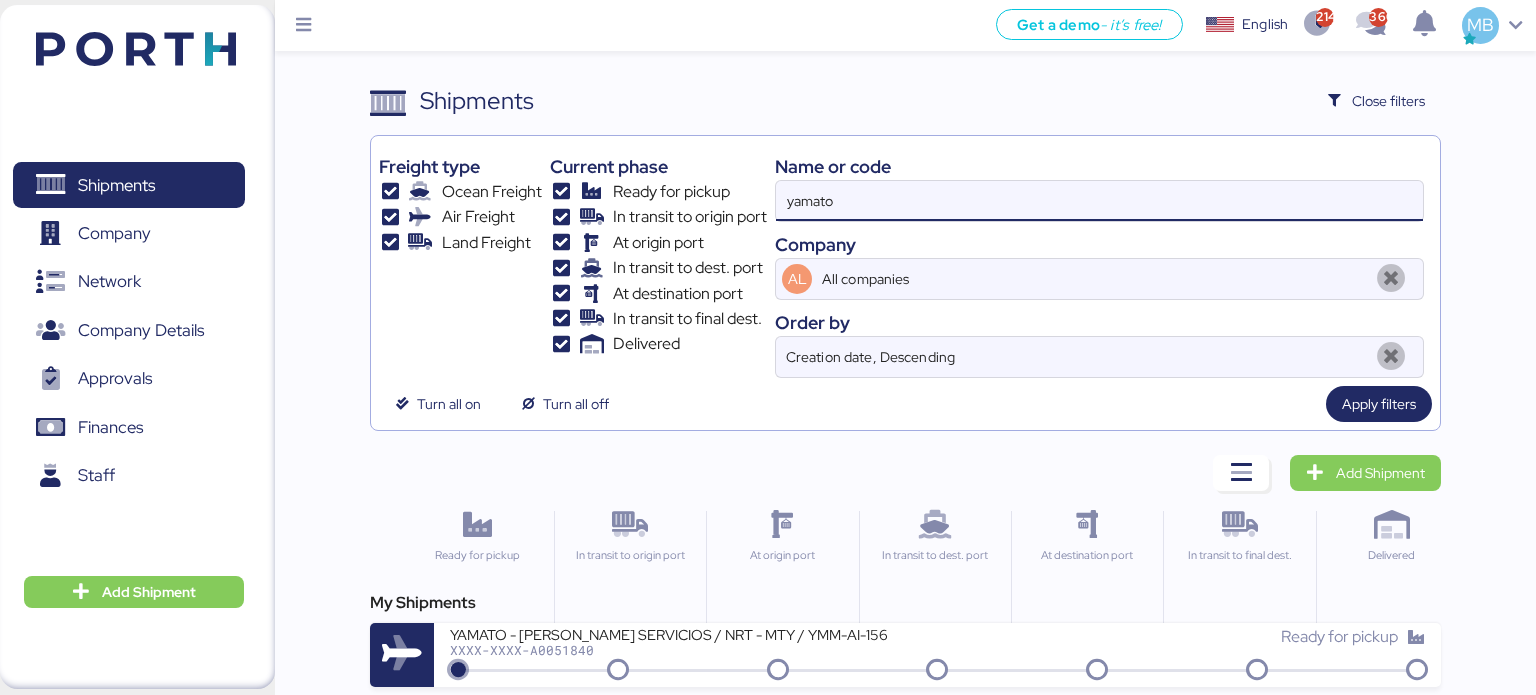 type on "yamato" 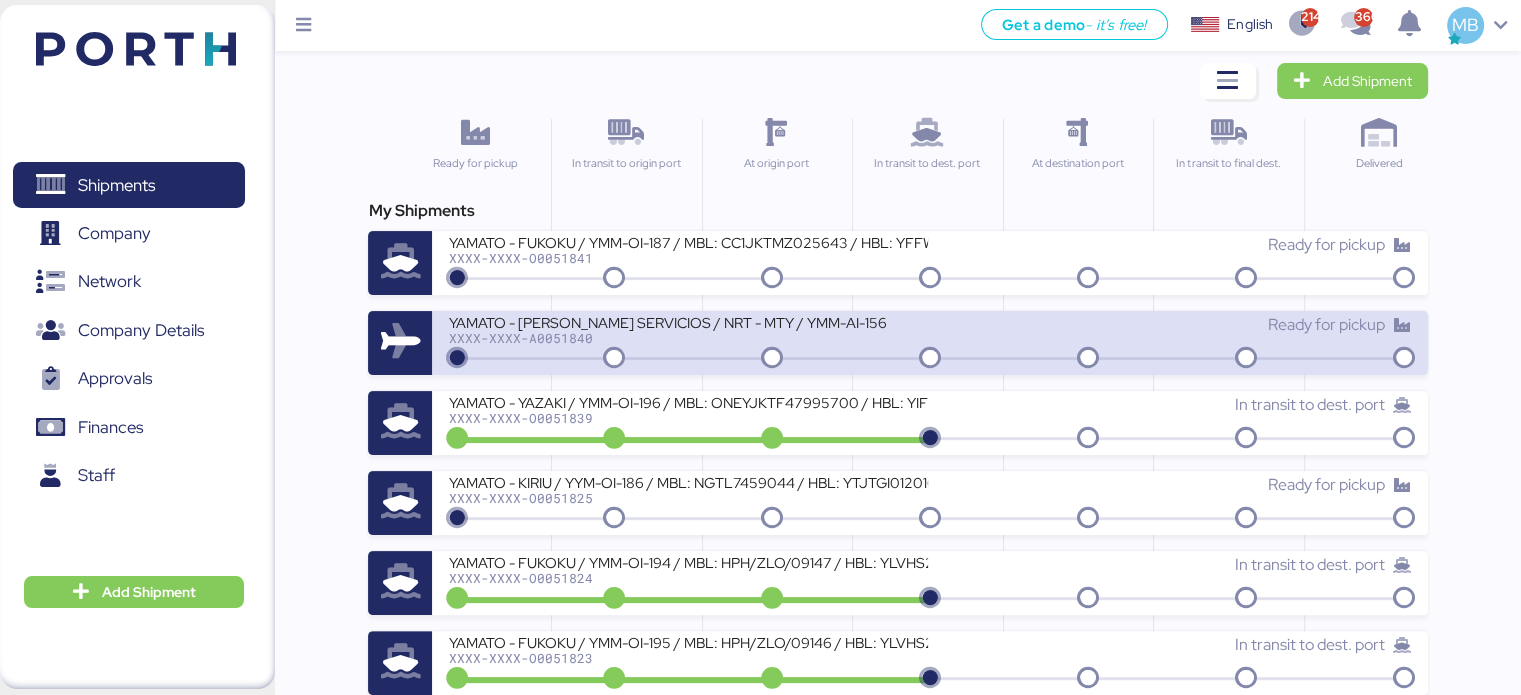 scroll, scrollTop: 400, scrollLeft: 0, axis: vertical 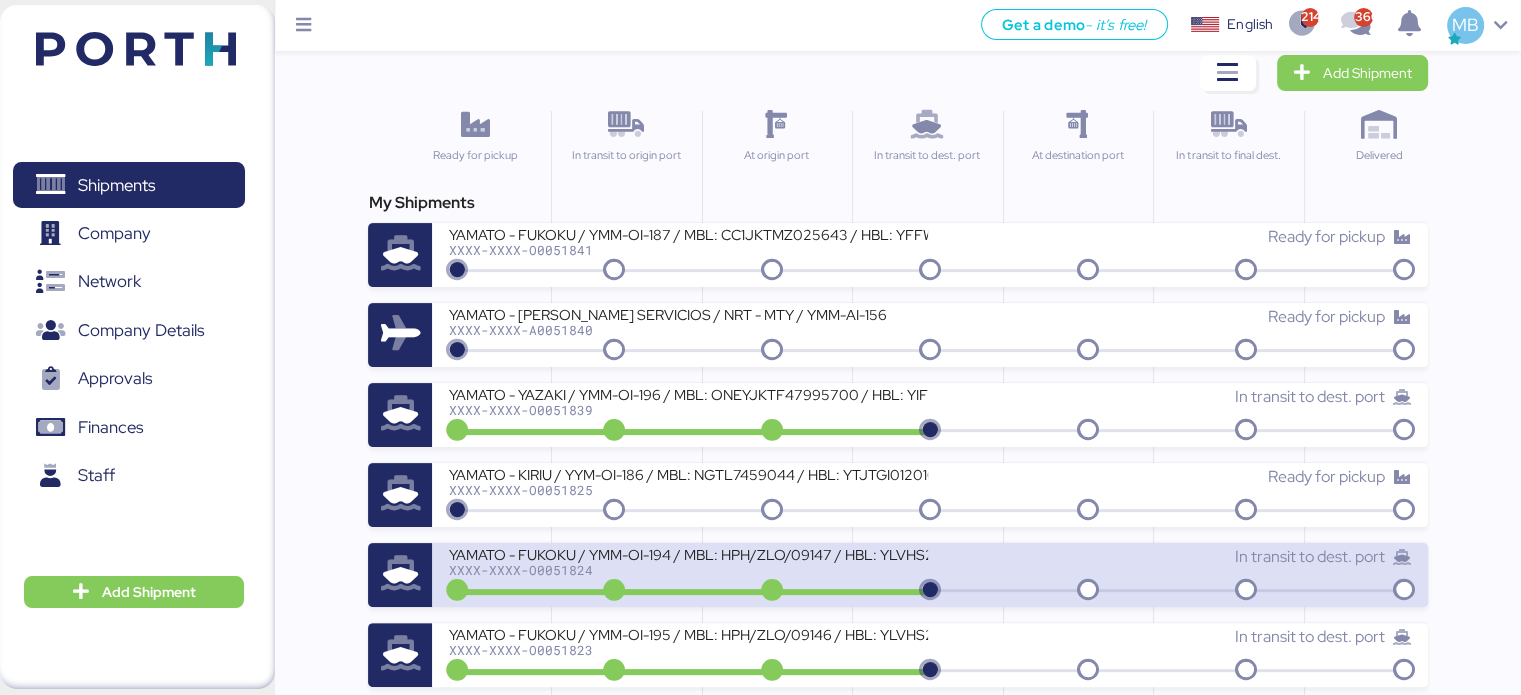 click on "YAMATO - FUKOKU / YMM-OI-194 / MBL: HPH/ZLO/09147 / HBL: YLVHS2506751 / LCL" at bounding box center (688, 553) 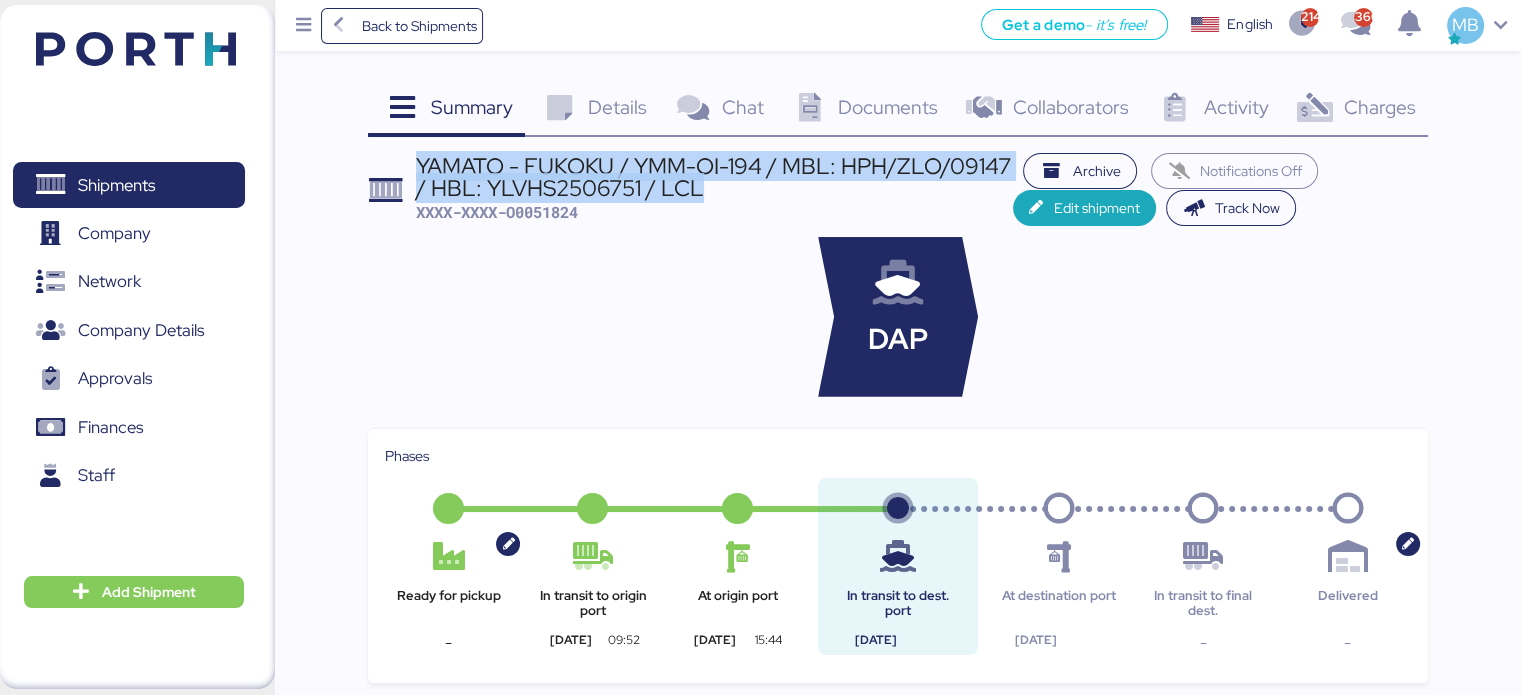drag, startPoint x: 712, startPoint y: 187, endPoint x: 408, endPoint y: 167, distance: 304.6572 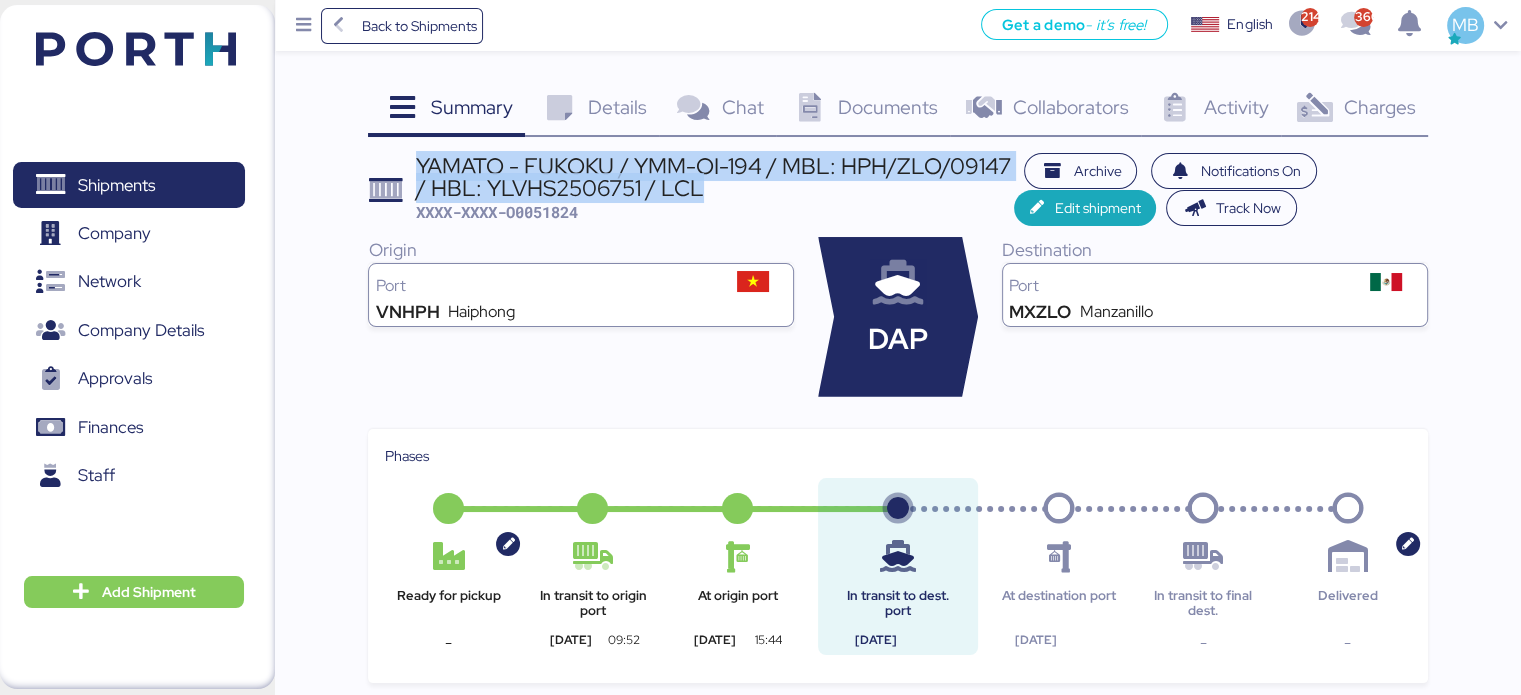 copy on "YAMATO - FUKOKU / YMM-OI-194 / MBL: HPH/ZLO/09147 / HBL: YLVHS2506751 / LCL" 